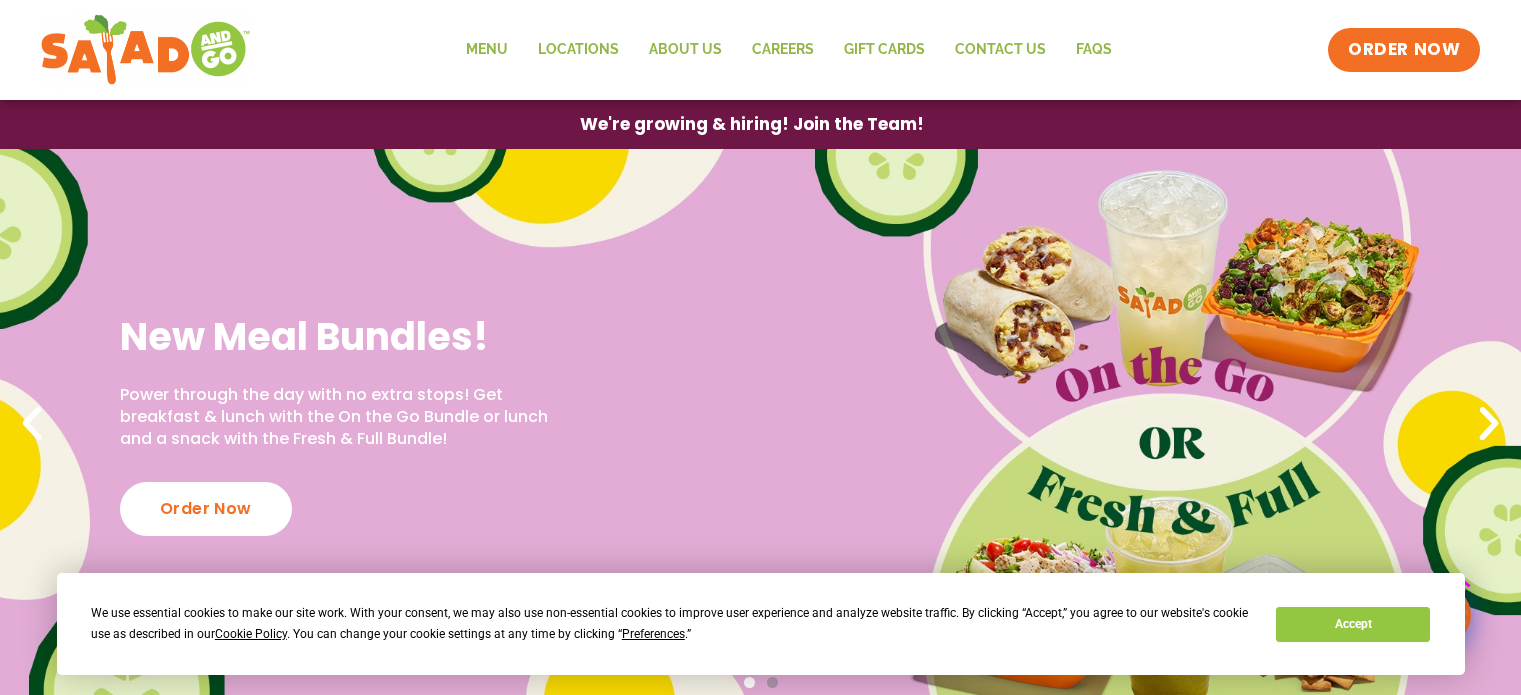 scroll, scrollTop: 0, scrollLeft: 0, axis: both 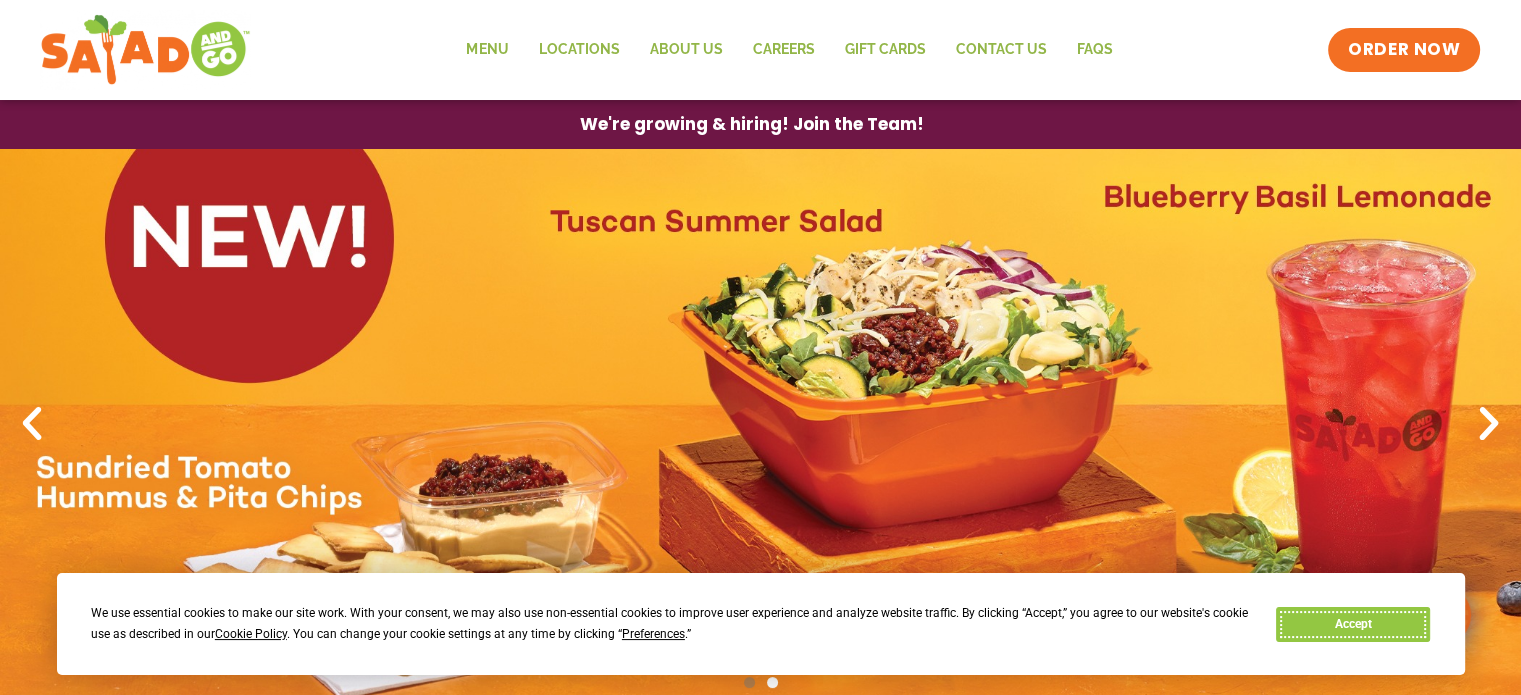click on "Accept" at bounding box center [1353, 624] 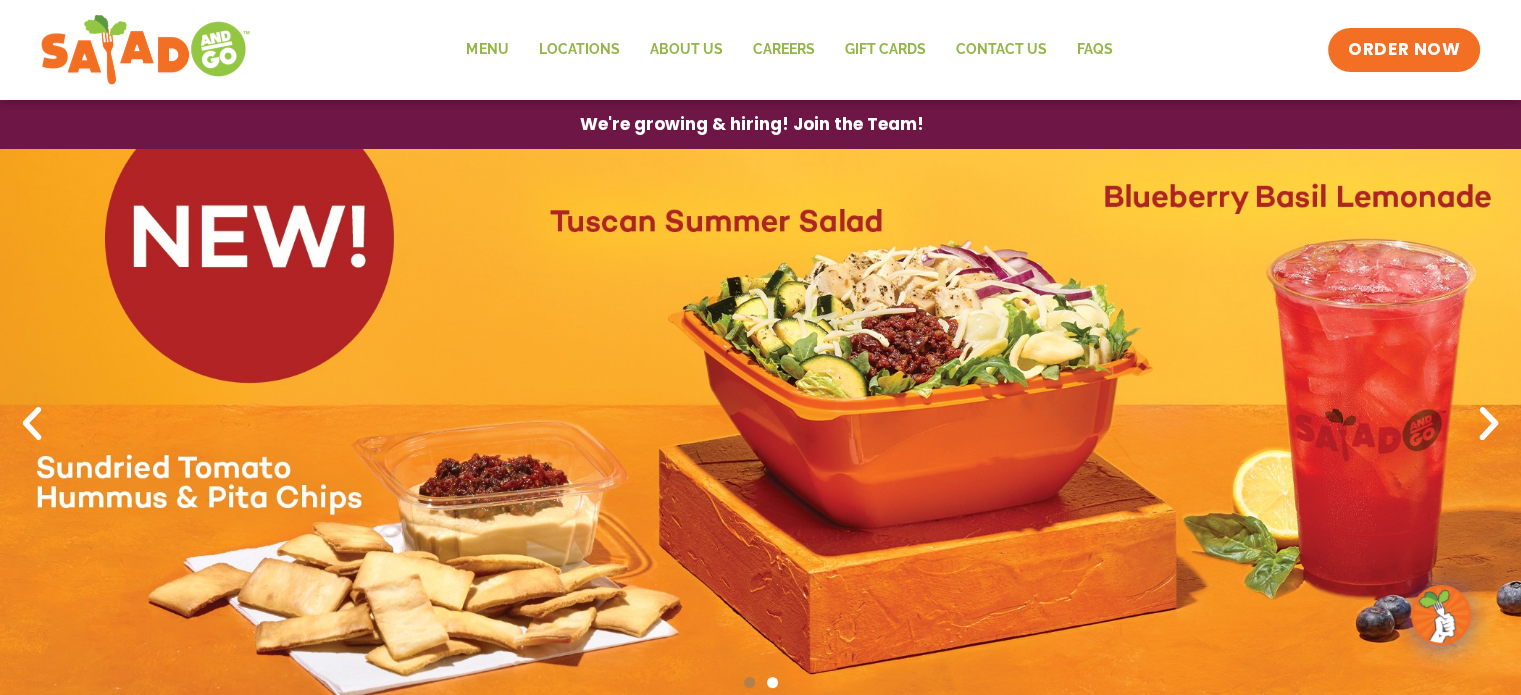 click at bounding box center (1489, 424) 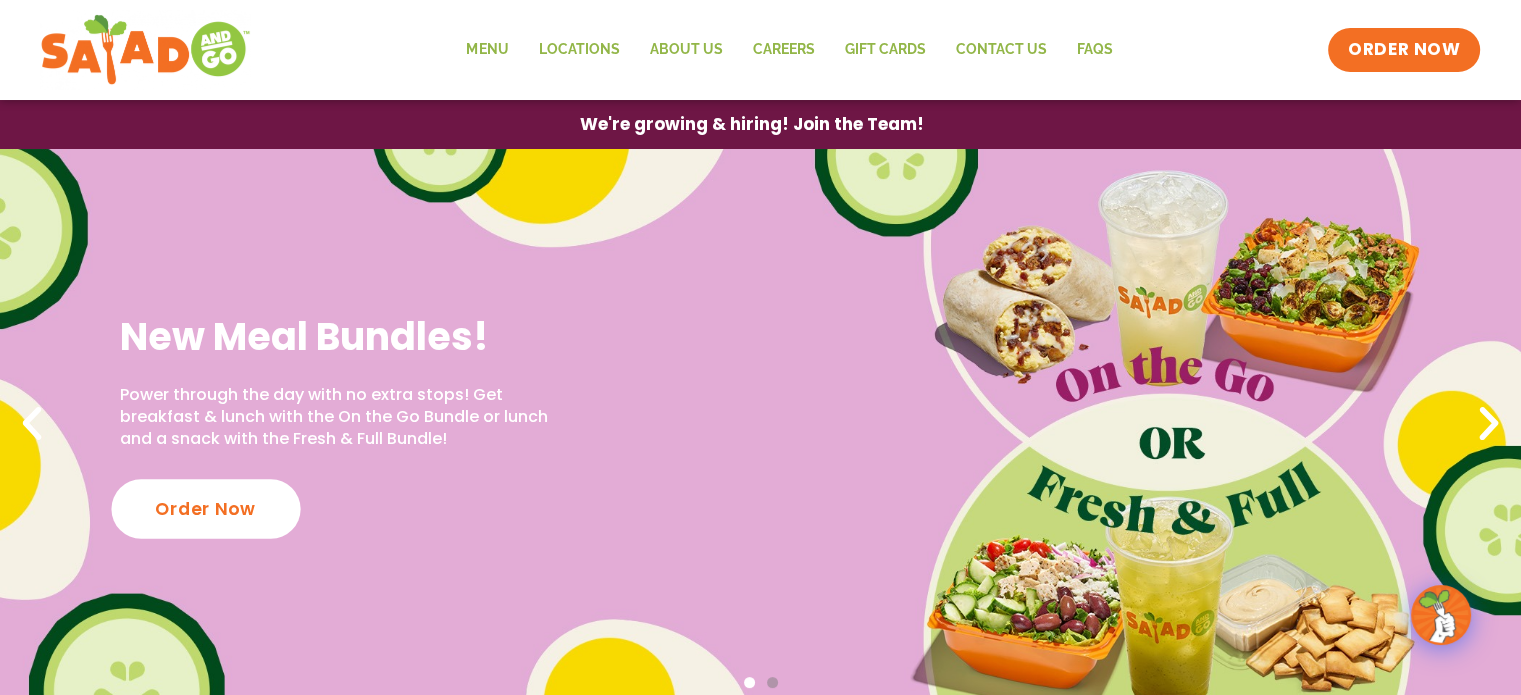 click on "Order Now" at bounding box center [205, 508] 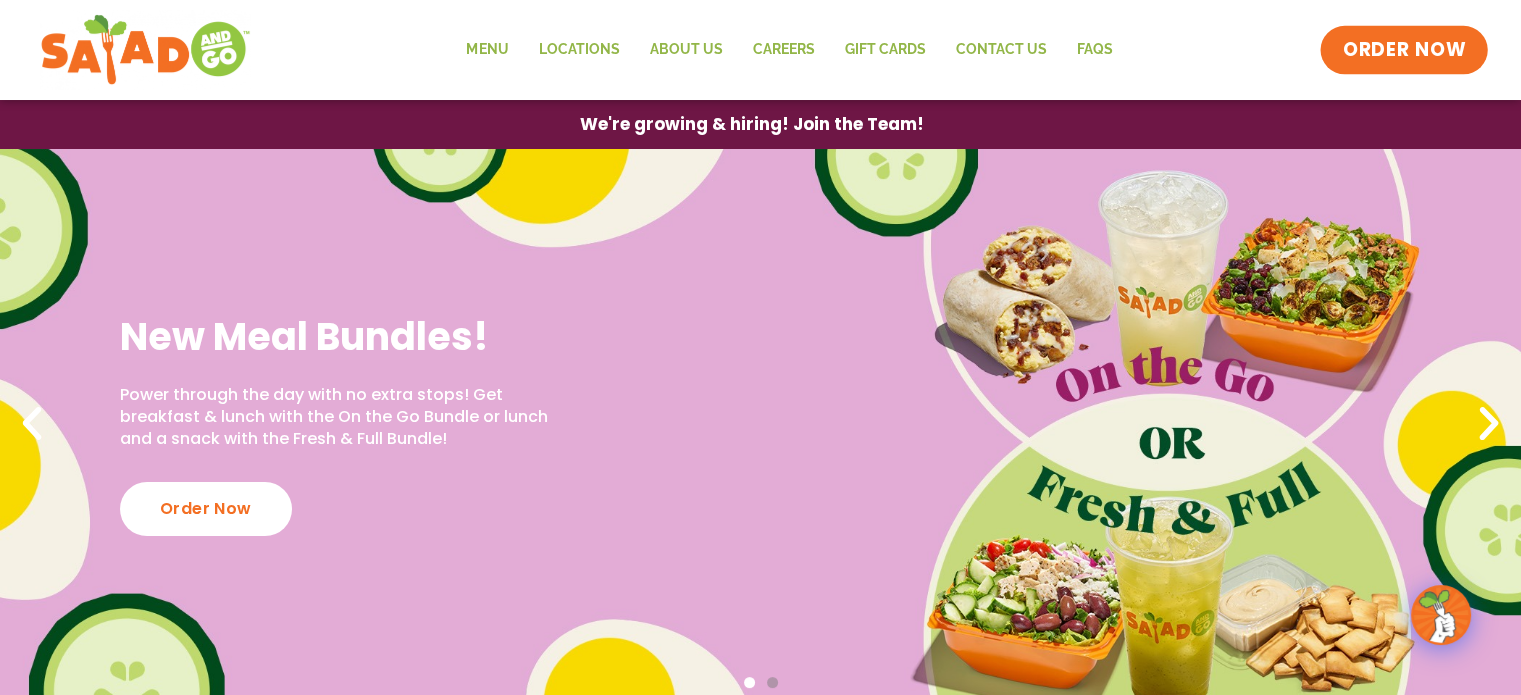 click on "ORDER NOW" at bounding box center (1404, 50) 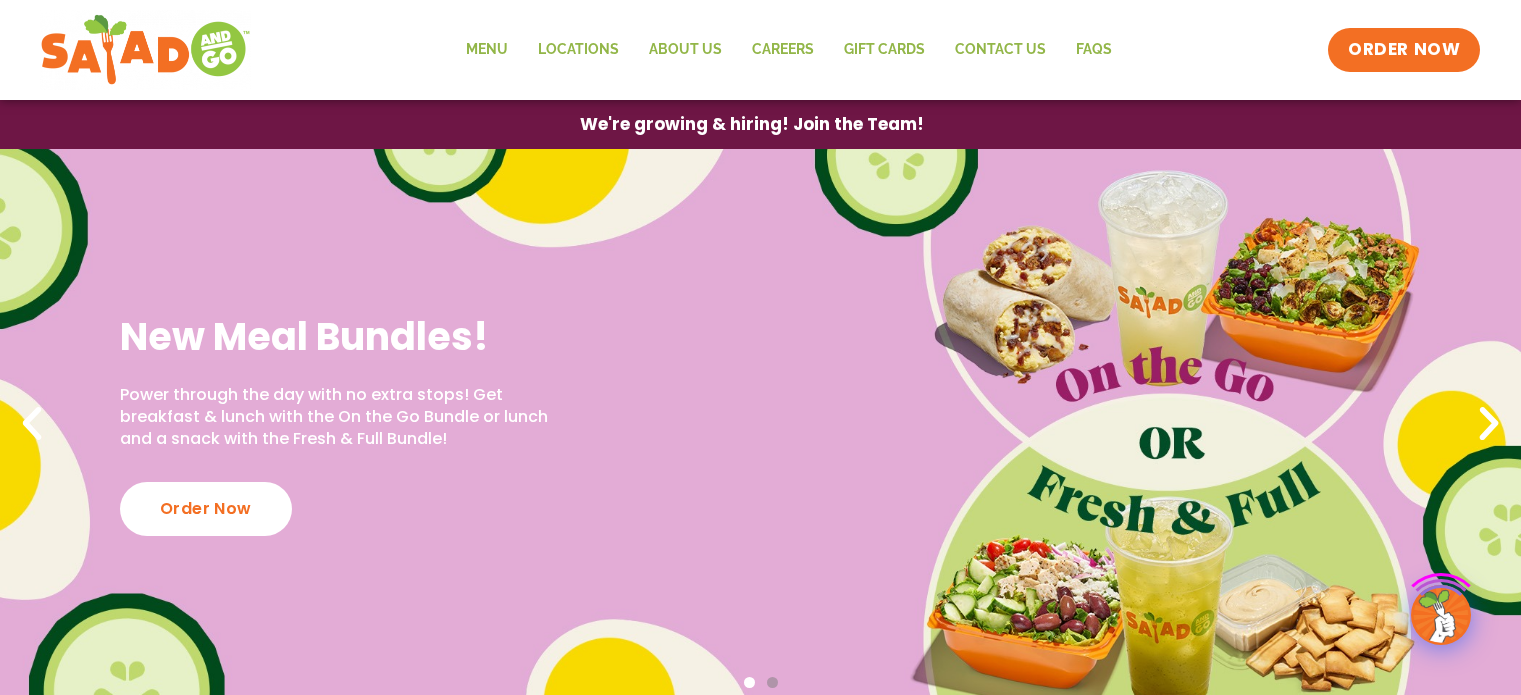 scroll, scrollTop: 0, scrollLeft: 0, axis: both 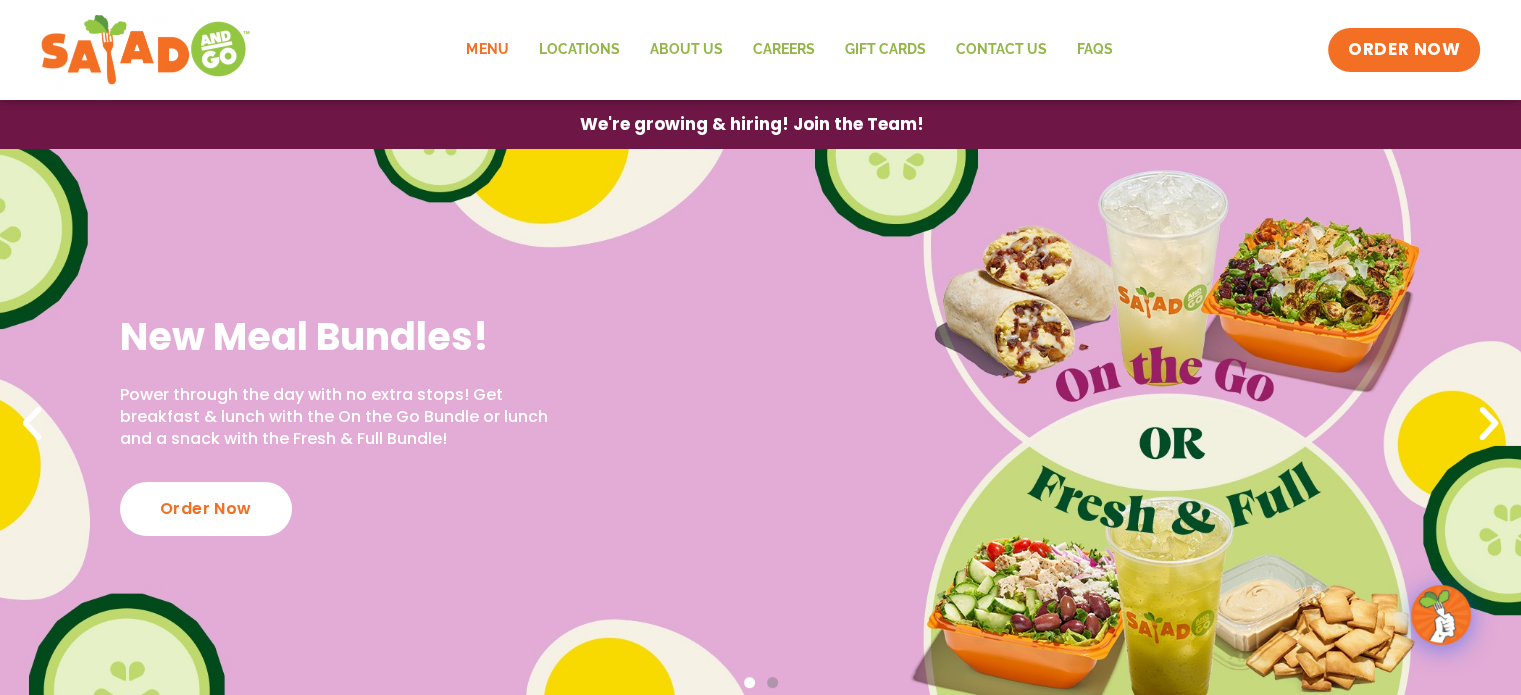 click on "Menu" 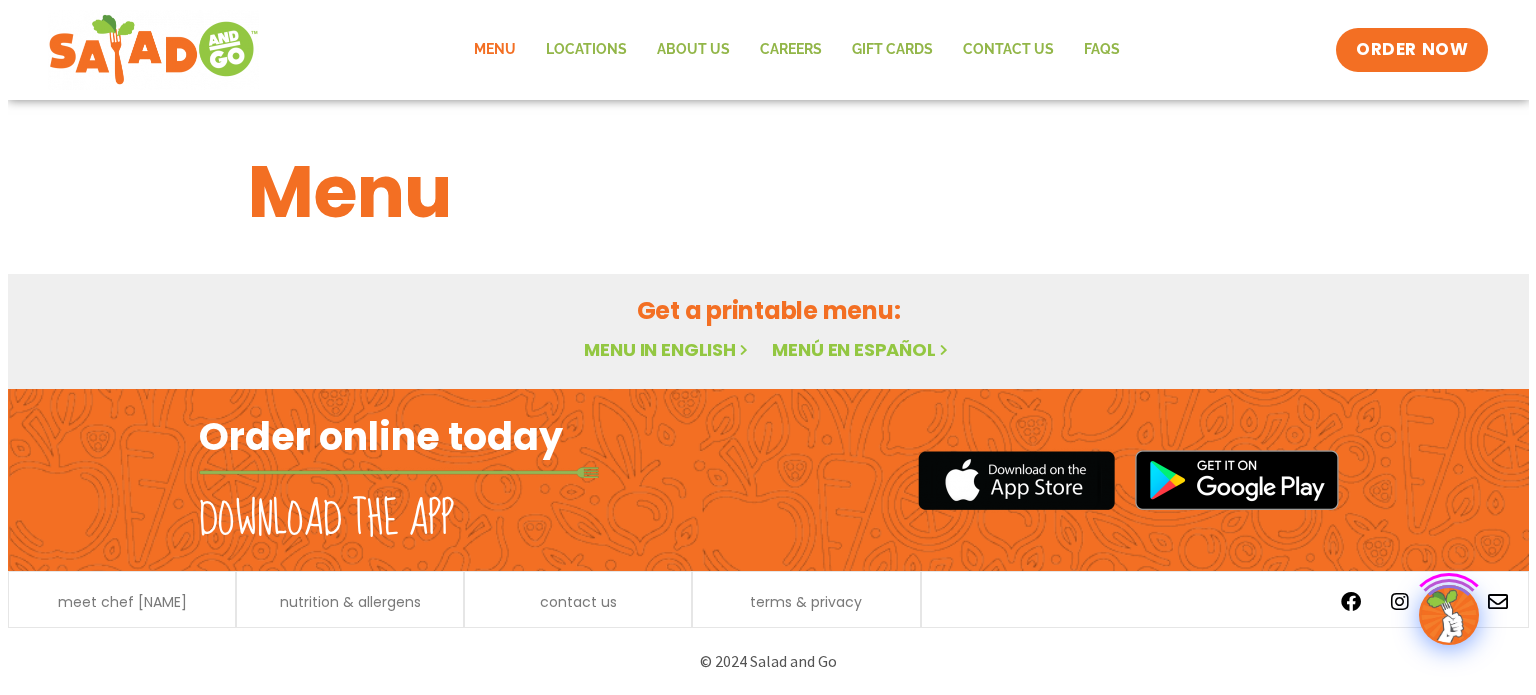 scroll, scrollTop: 0, scrollLeft: 0, axis: both 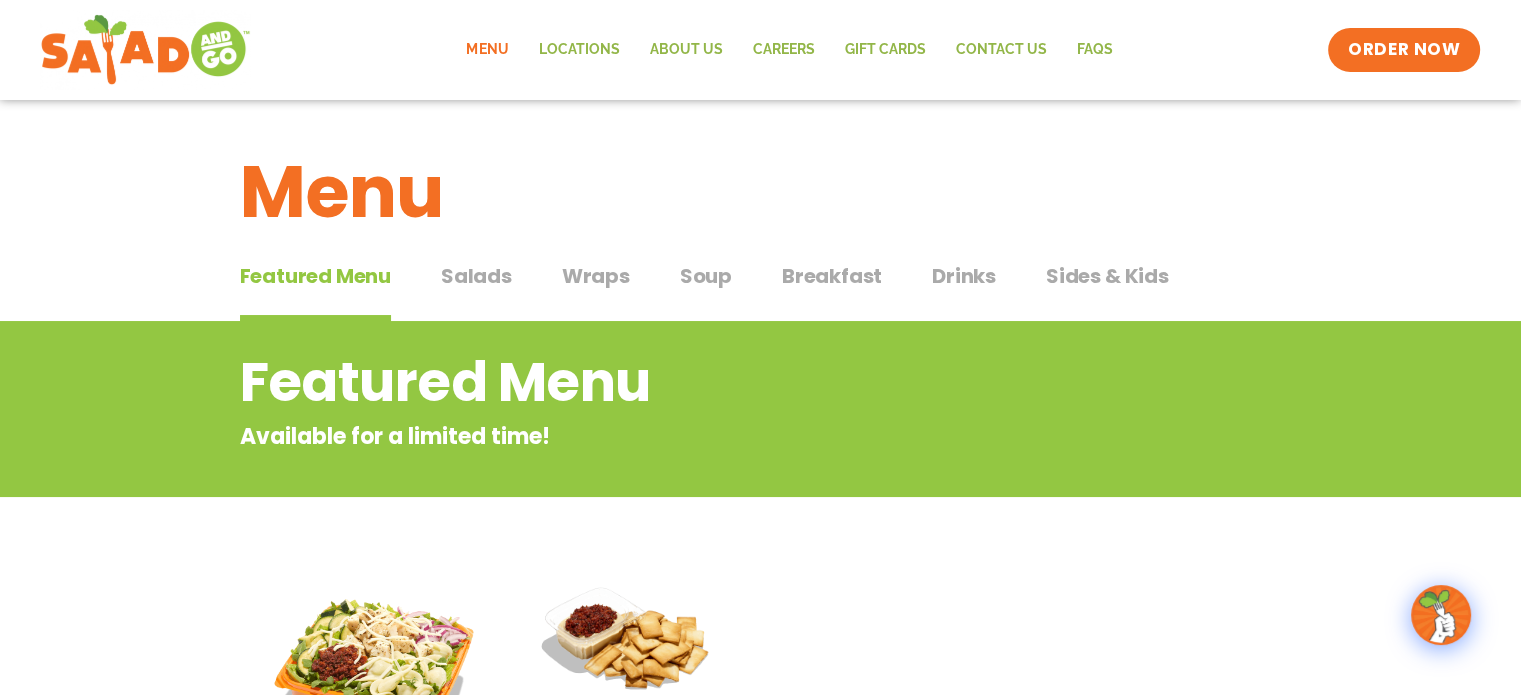 click on "Salads" at bounding box center (476, 276) 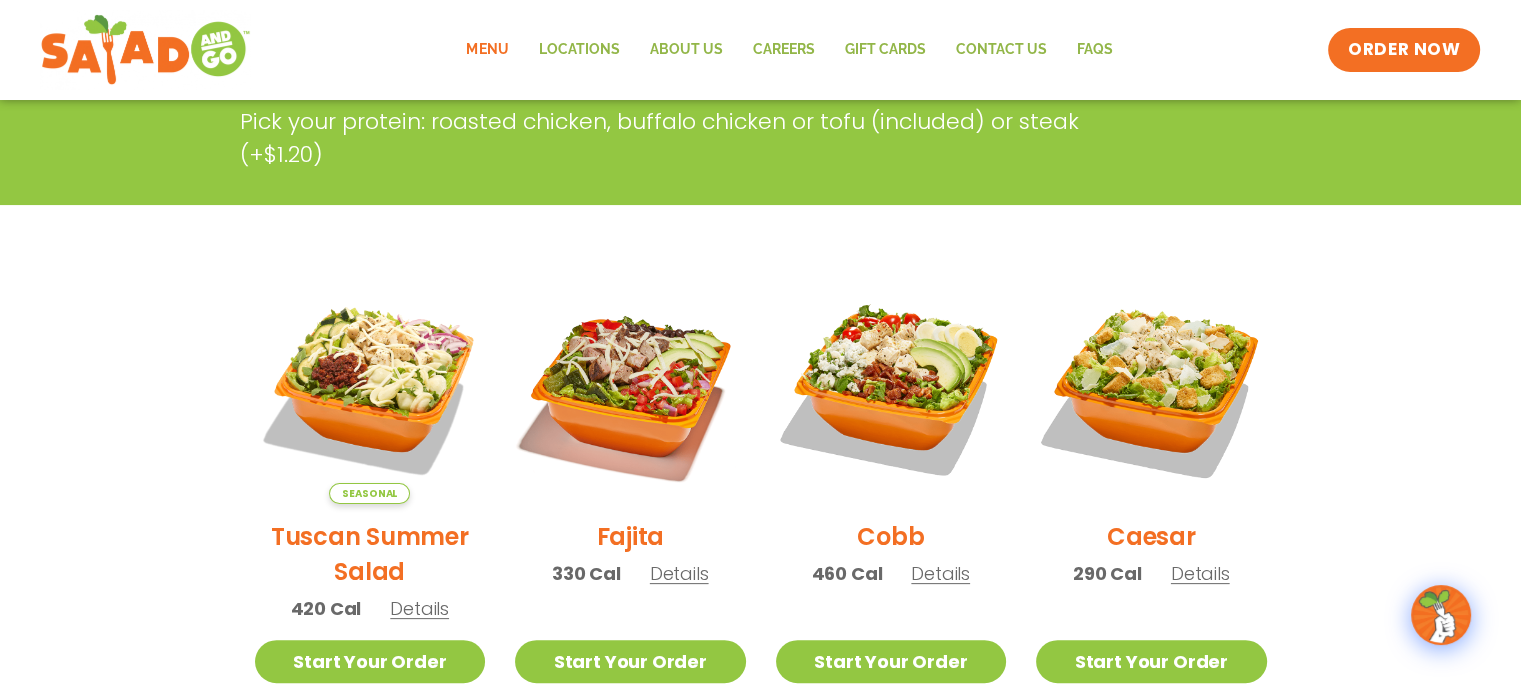 scroll, scrollTop: 400, scrollLeft: 0, axis: vertical 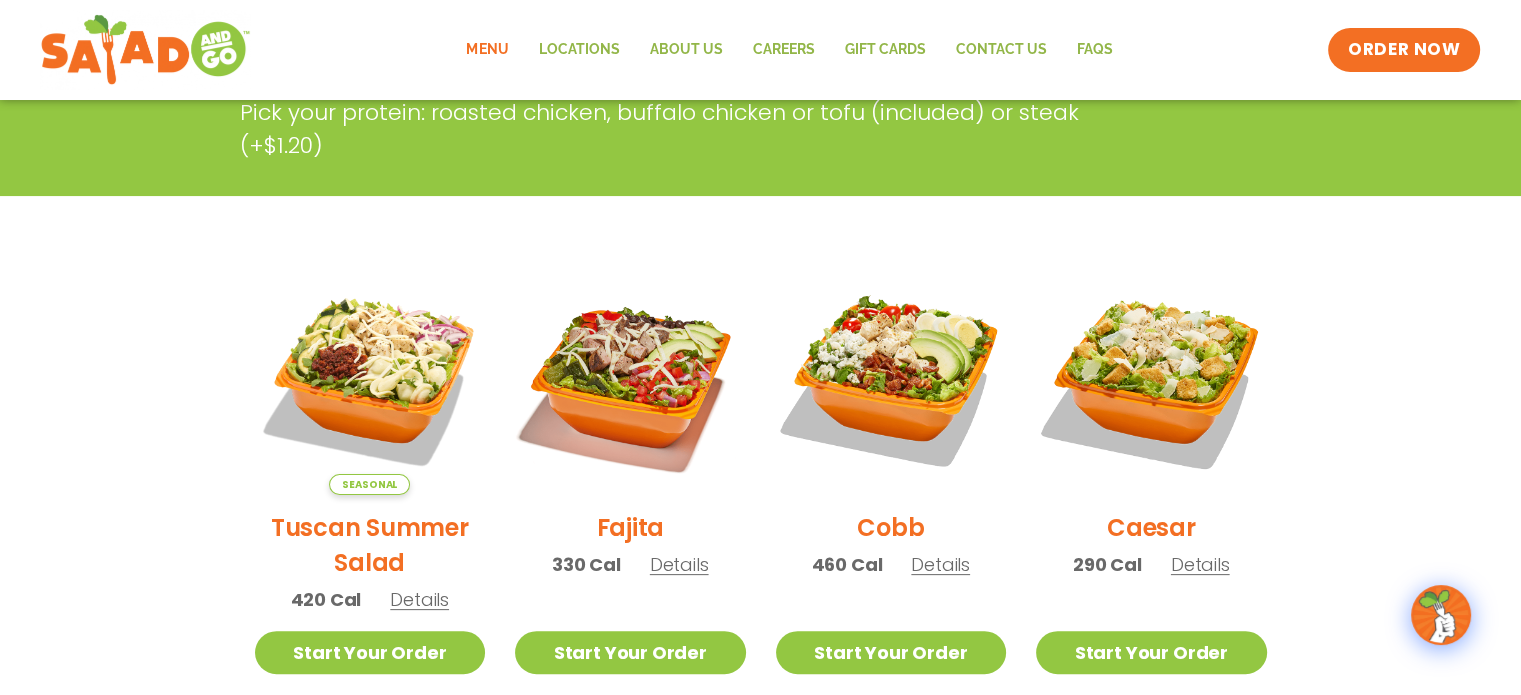 click on "Details" at bounding box center [419, 599] 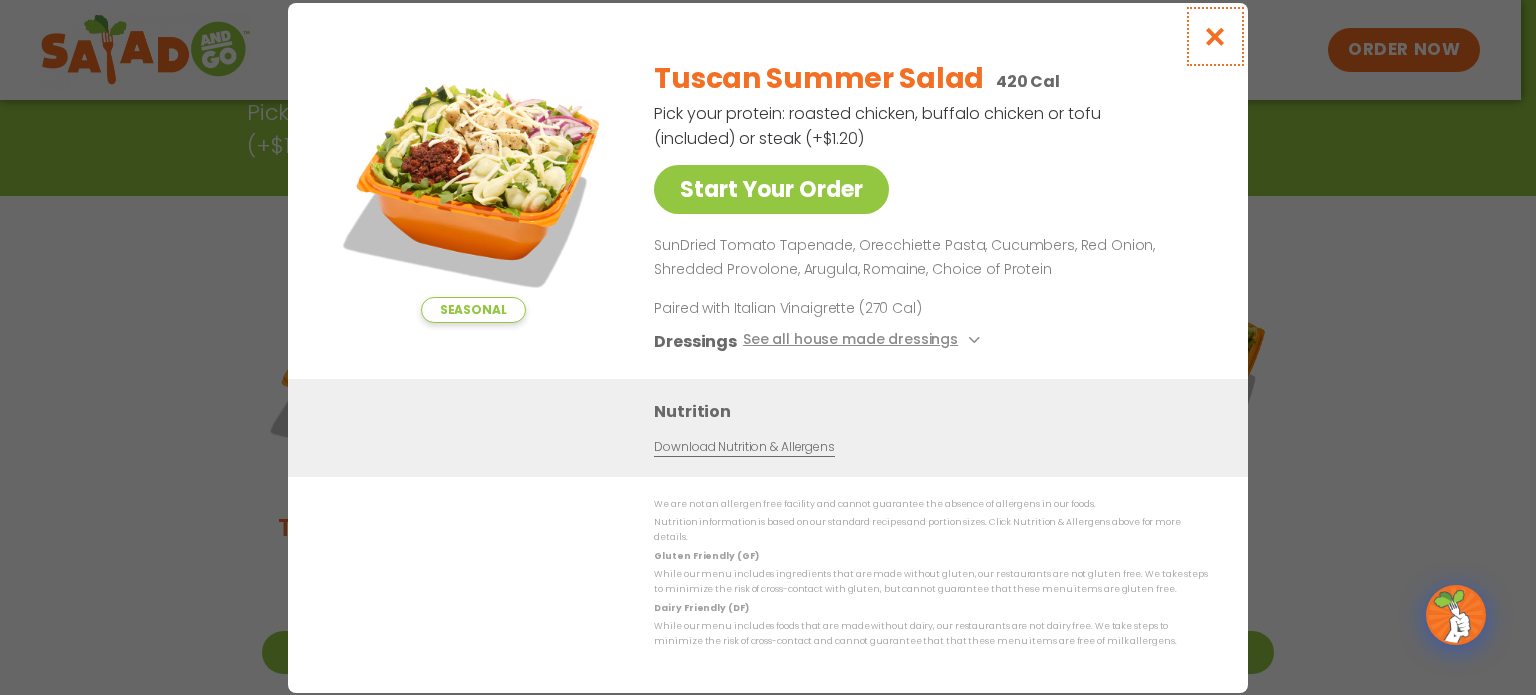 click at bounding box center (1215, 36) 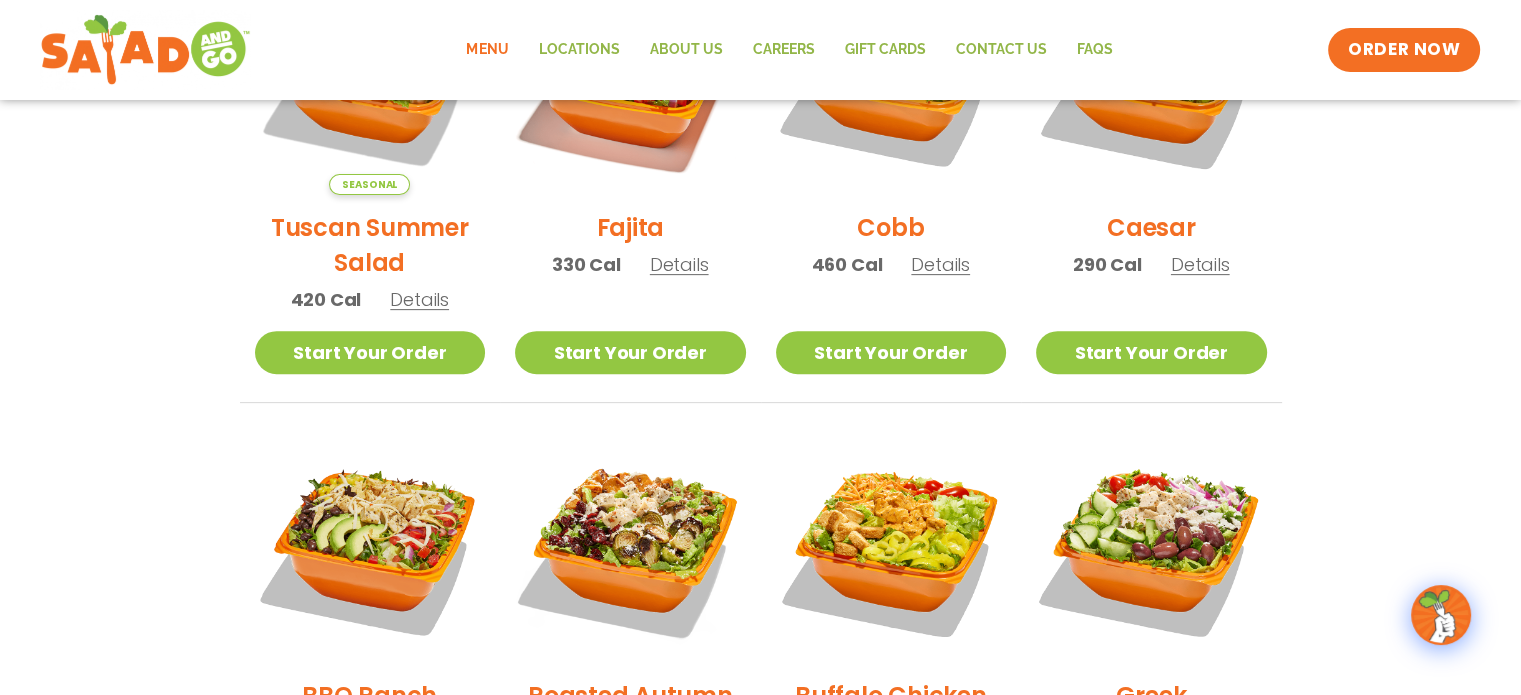 scroll, scrollTop: 1000, scrollLeft: 0, axis: vertical 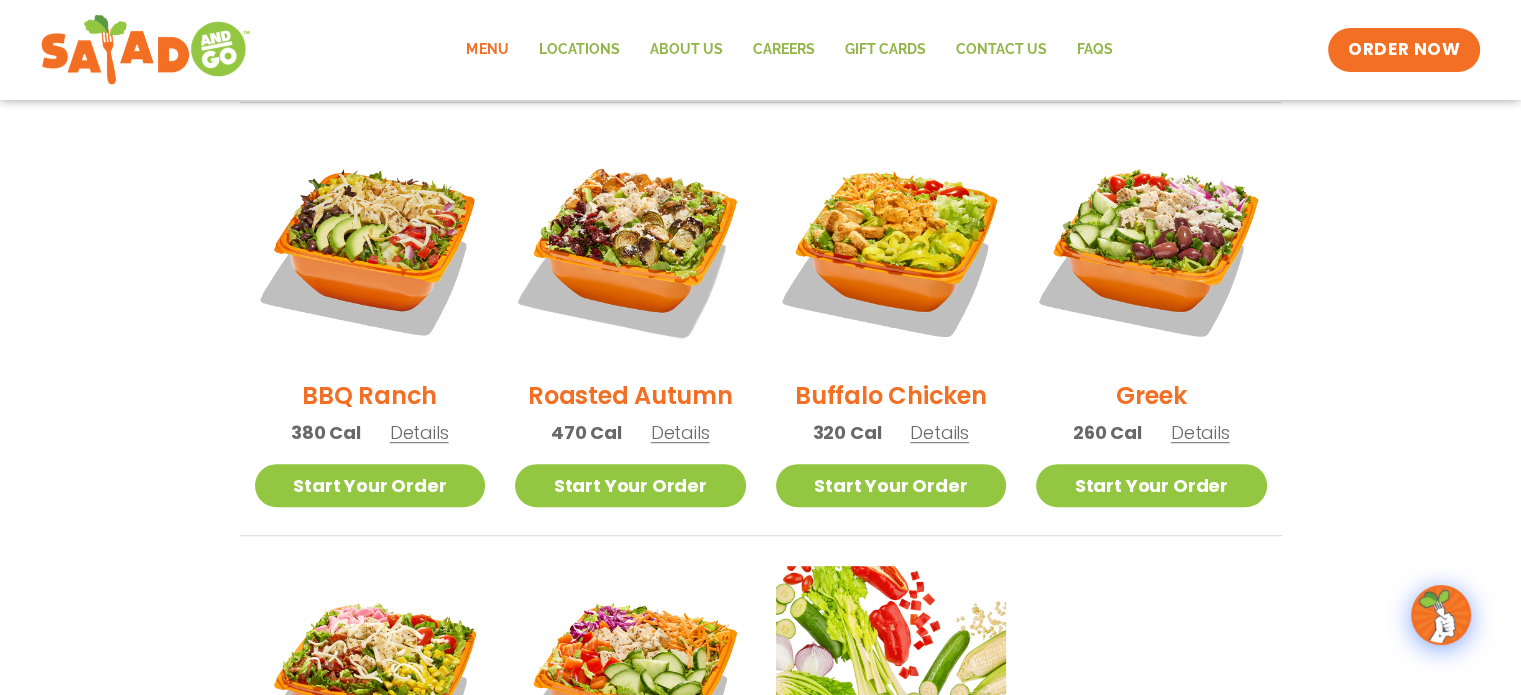 click on "Details" at bounding box center (680, 432) 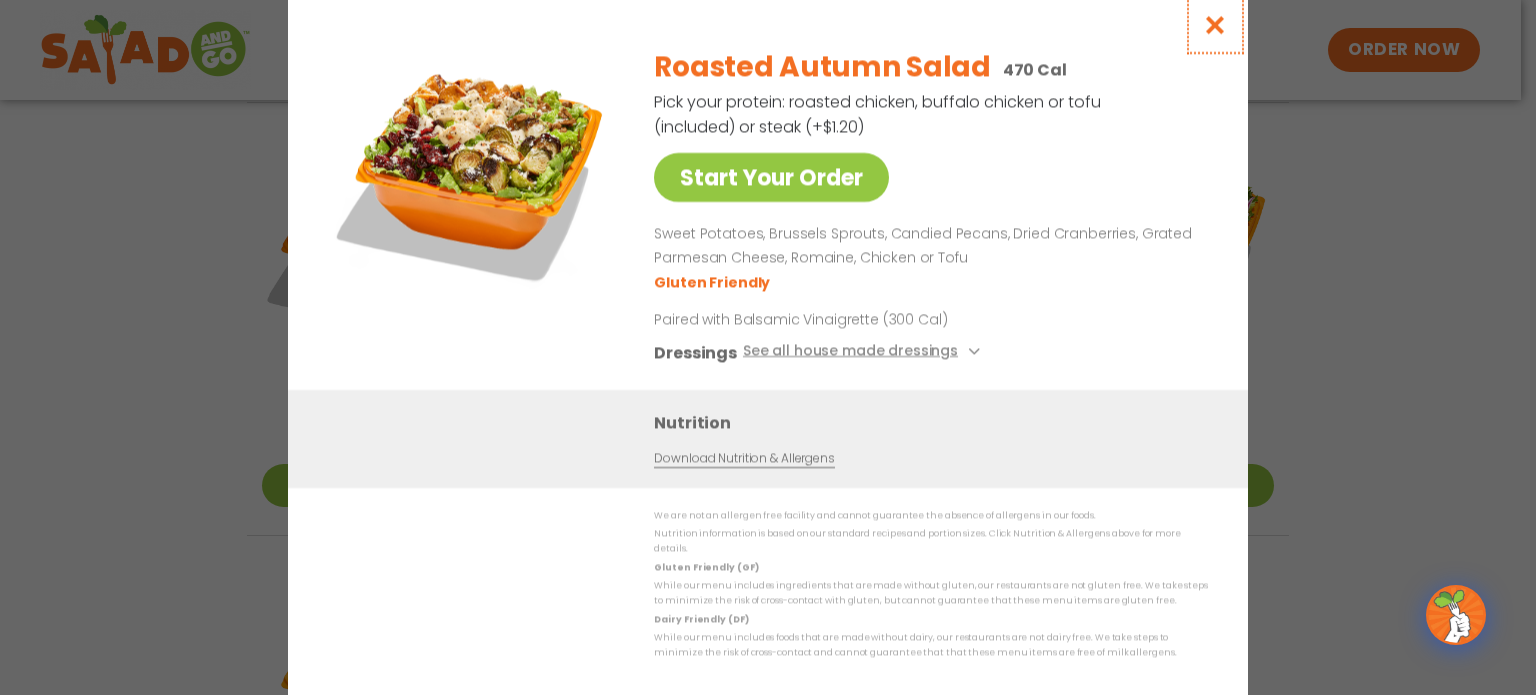 click at bounding box center [1215, 24] 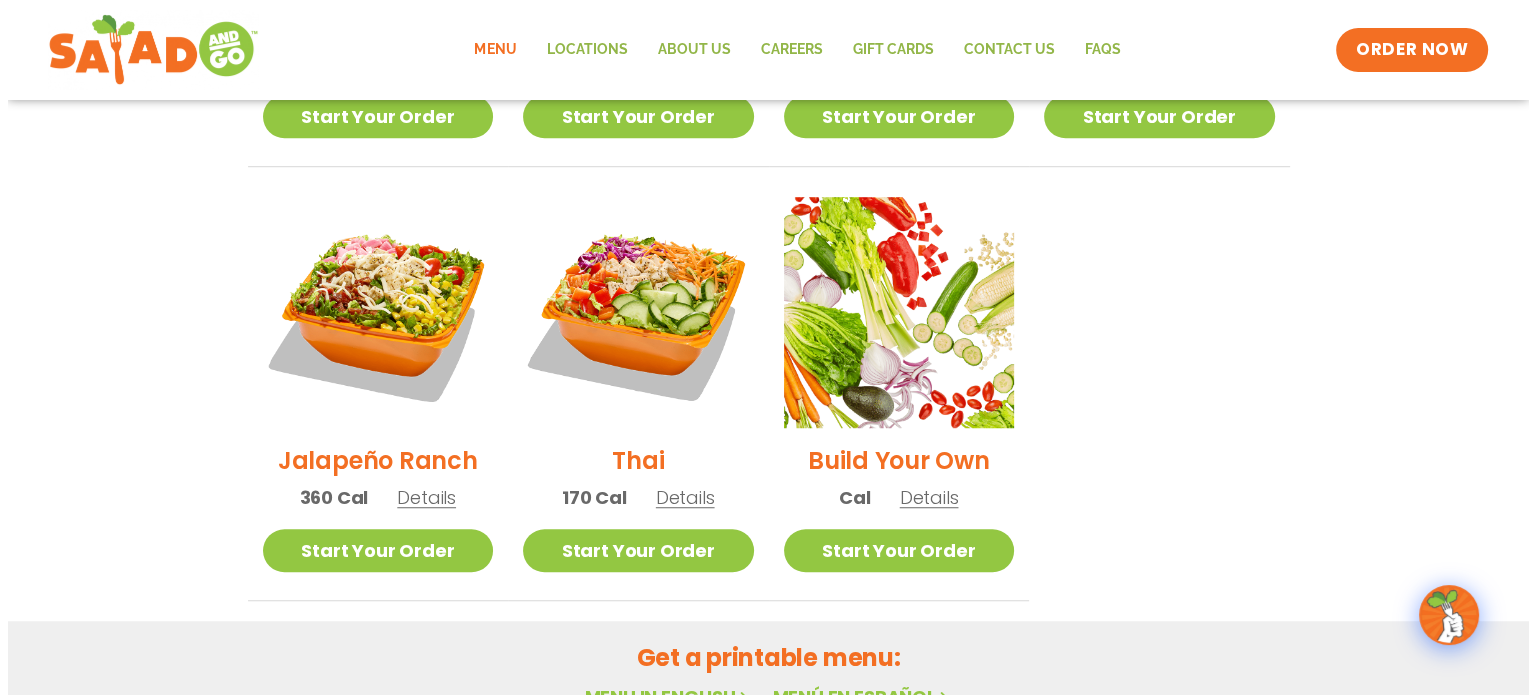 scroll, scrollTop: 1400, scrollLeft: 0, axis: vertical 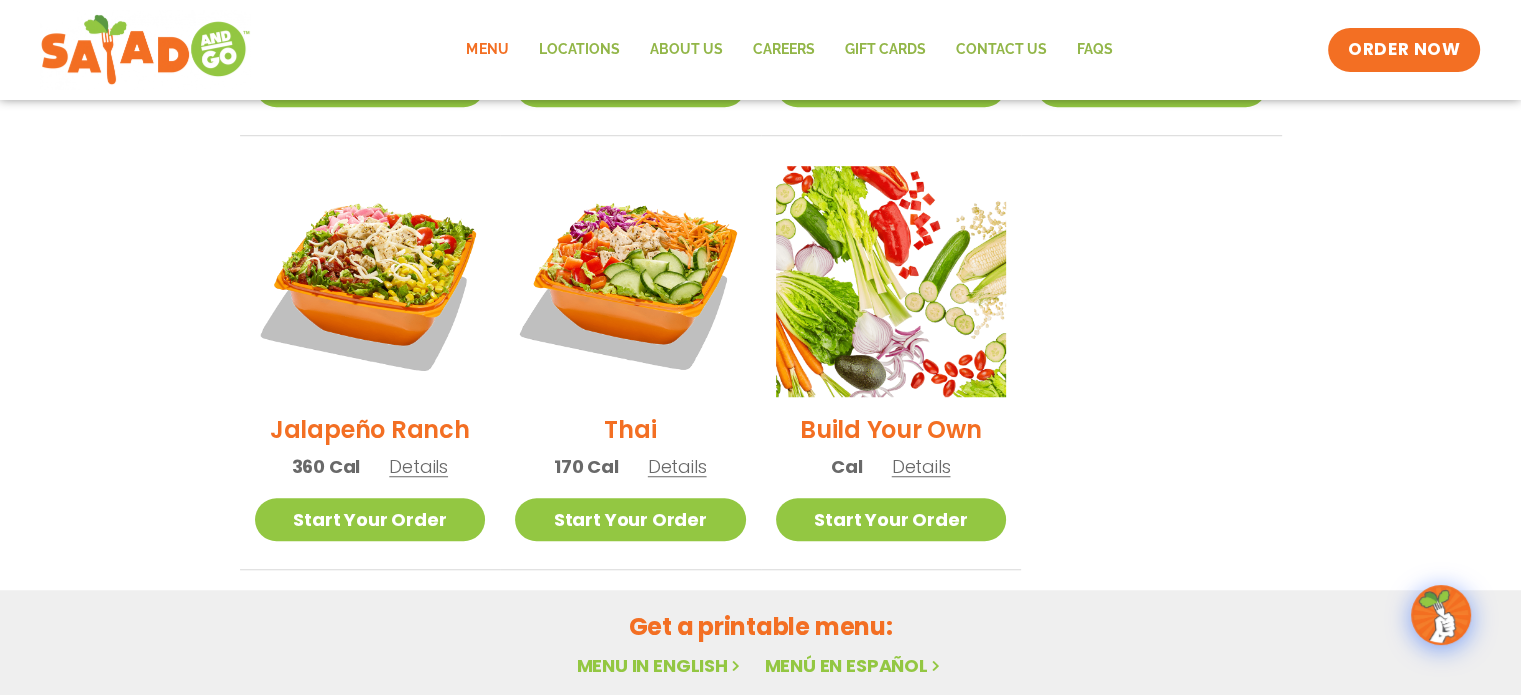 click on "Details" at bounding box center [677, 466] 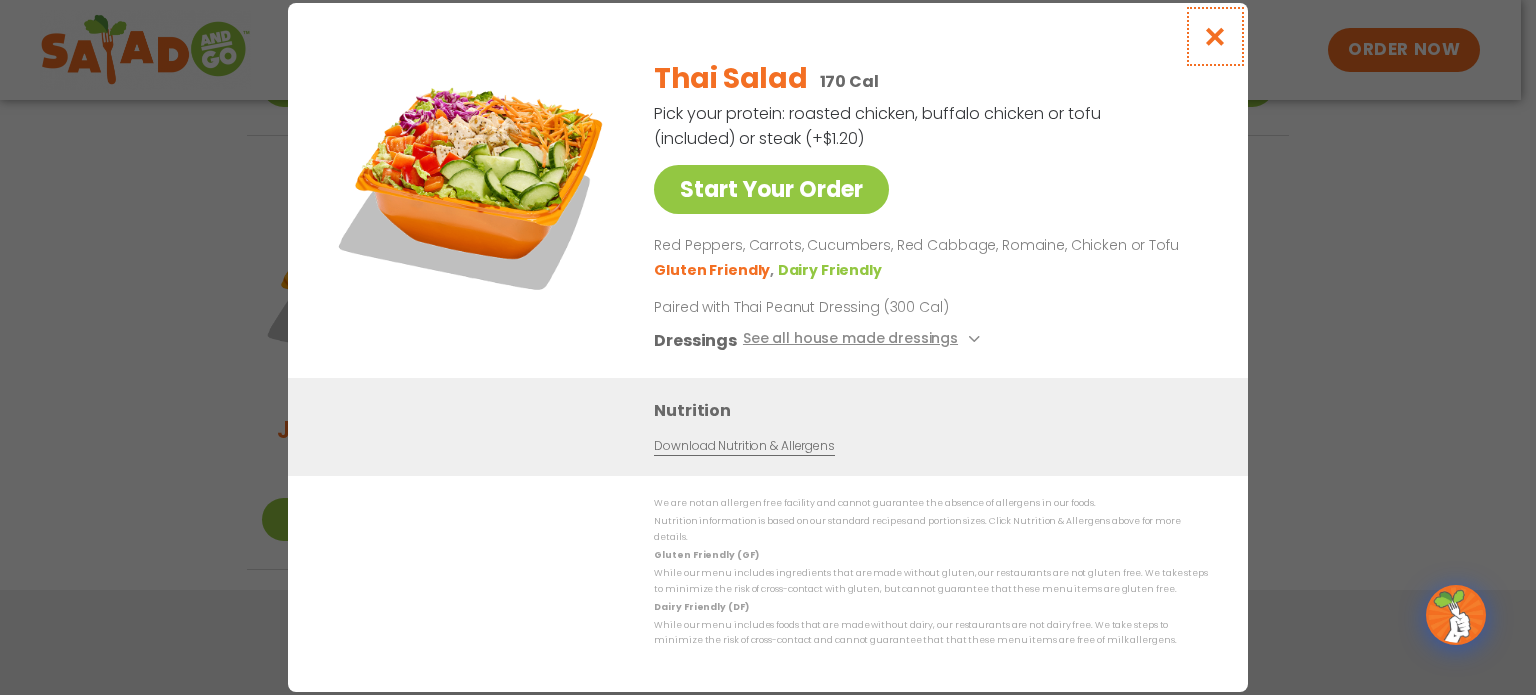 click at bounding box center (1215, 36) 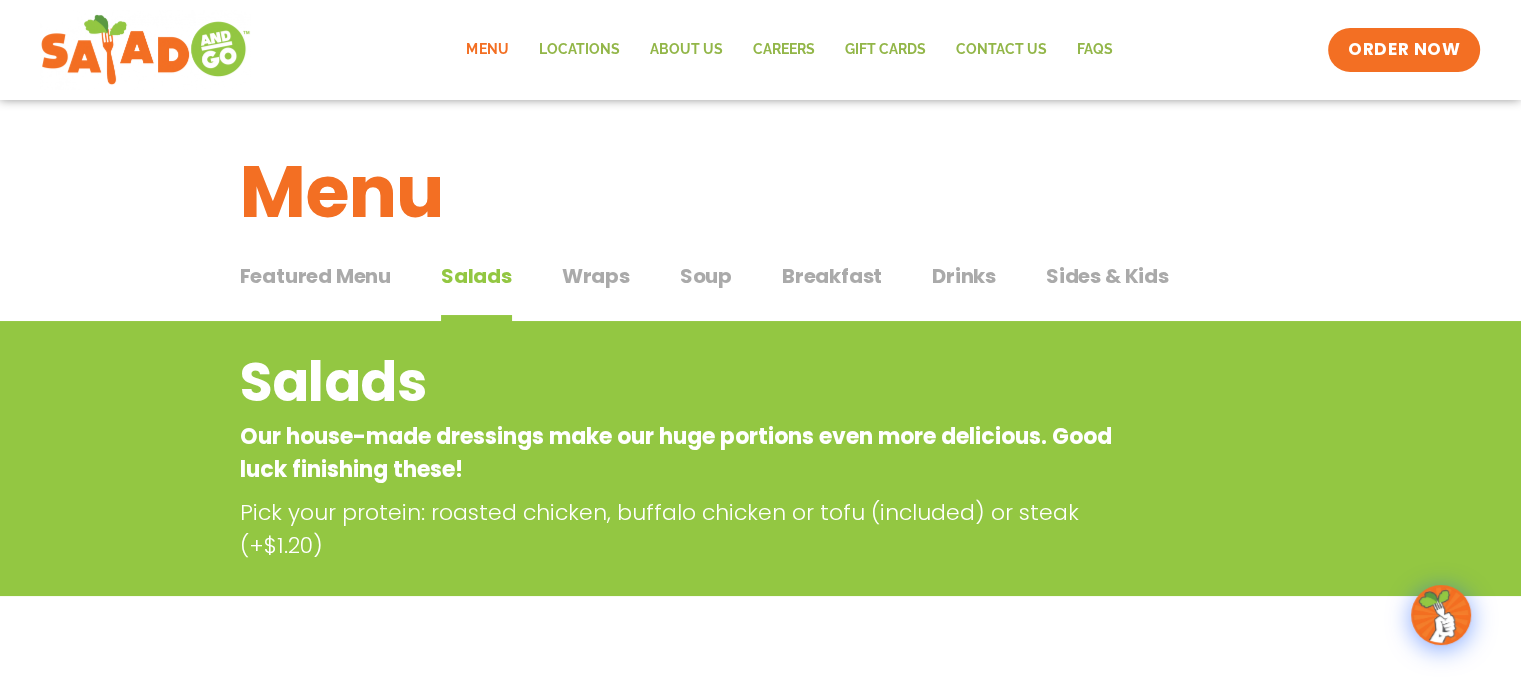 scroll, scrollTop: 0, scrollLeft: 0, axis: both 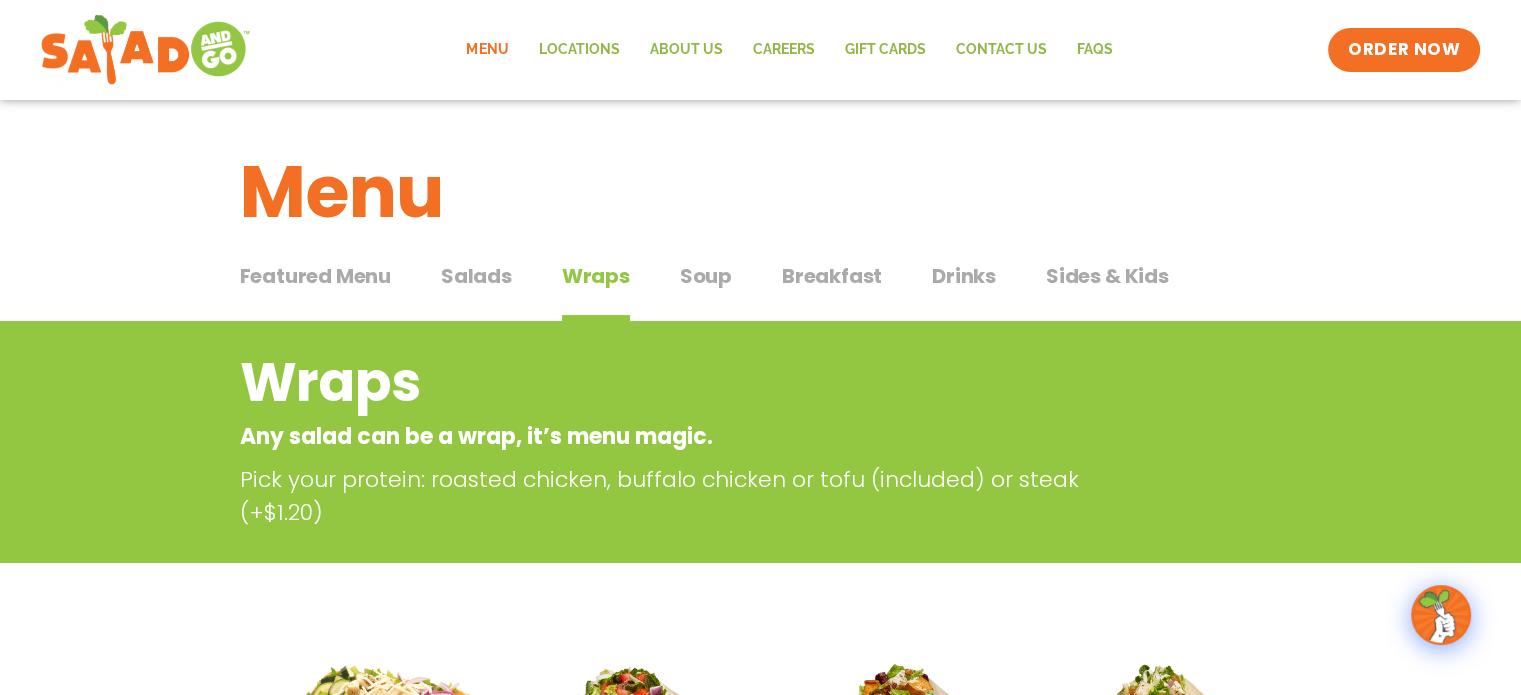 click on "Breakfast" at bounding box center (832, 276) 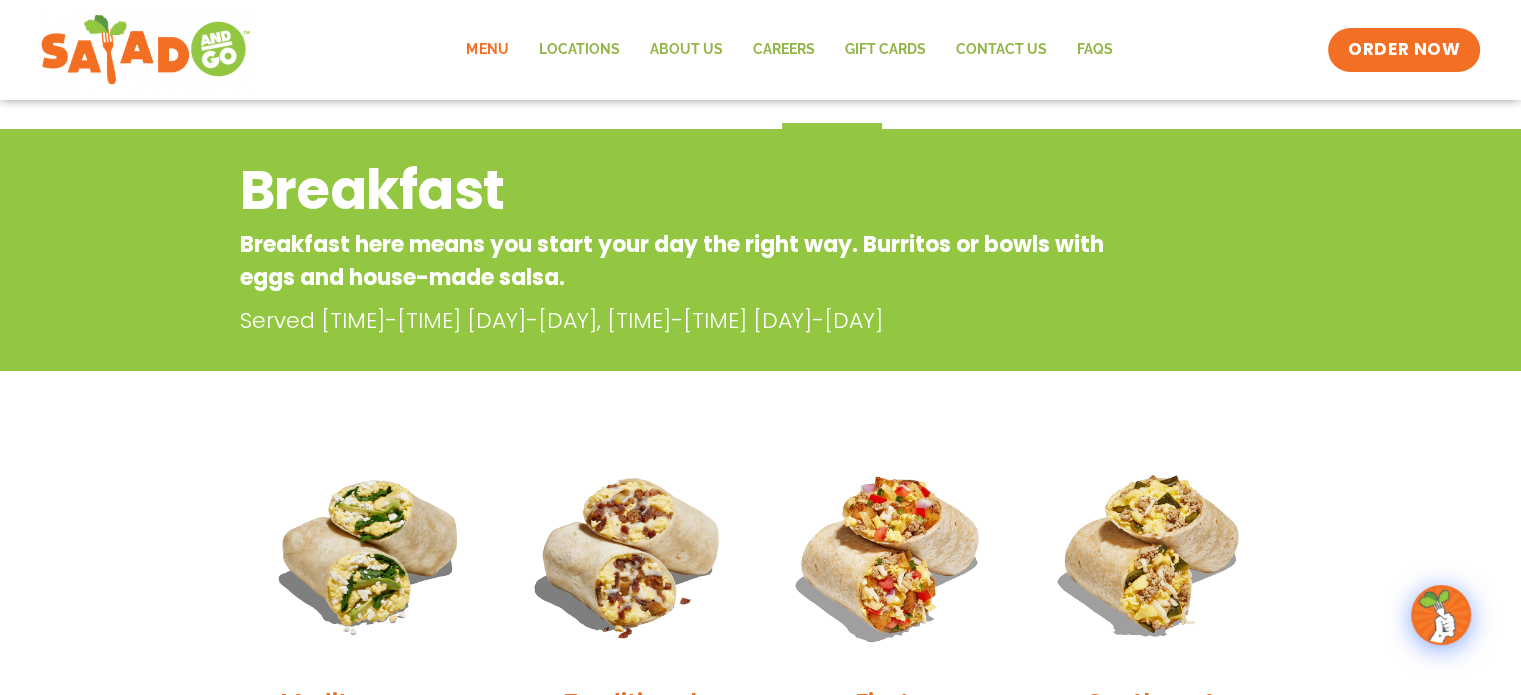 scroll, scrollTop: 500, scrollLeft: 0, axis: vertical 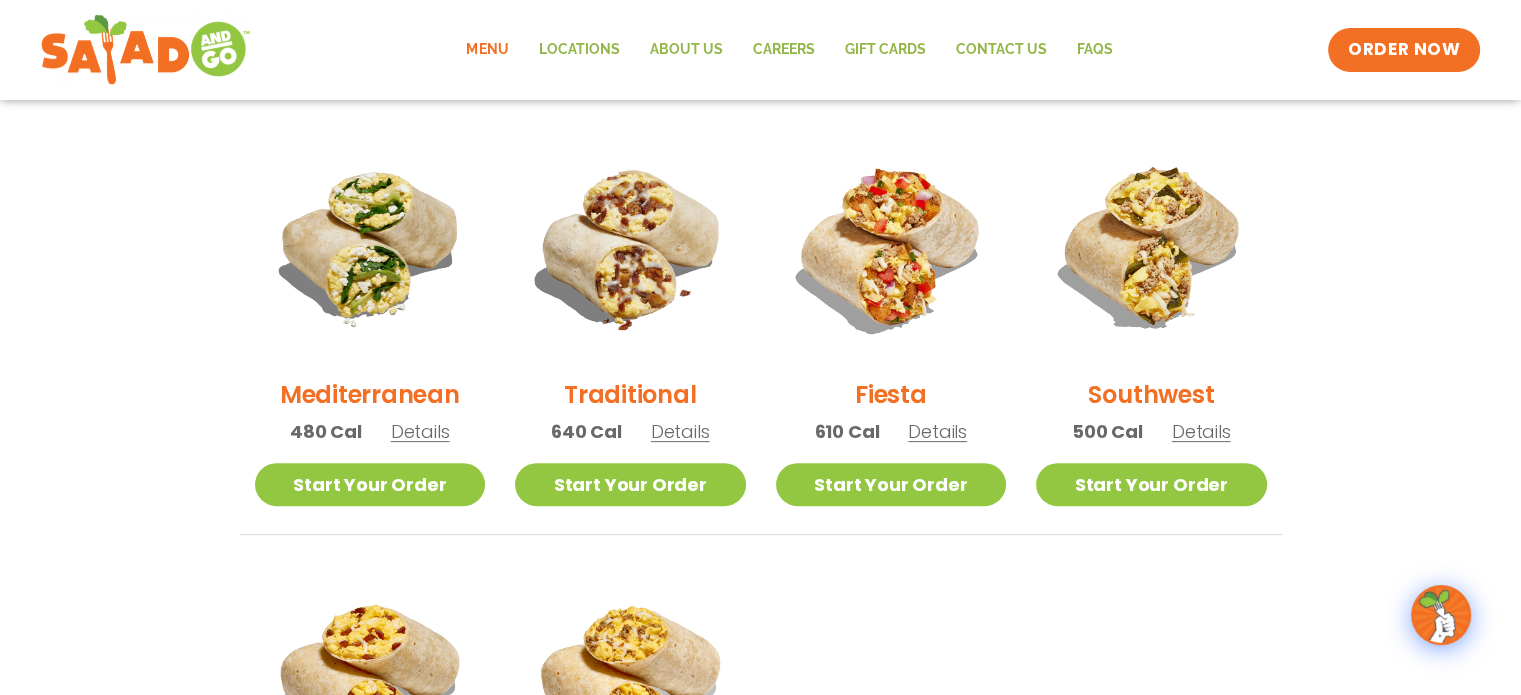 click on "Details" at bounding box center [420, 431] 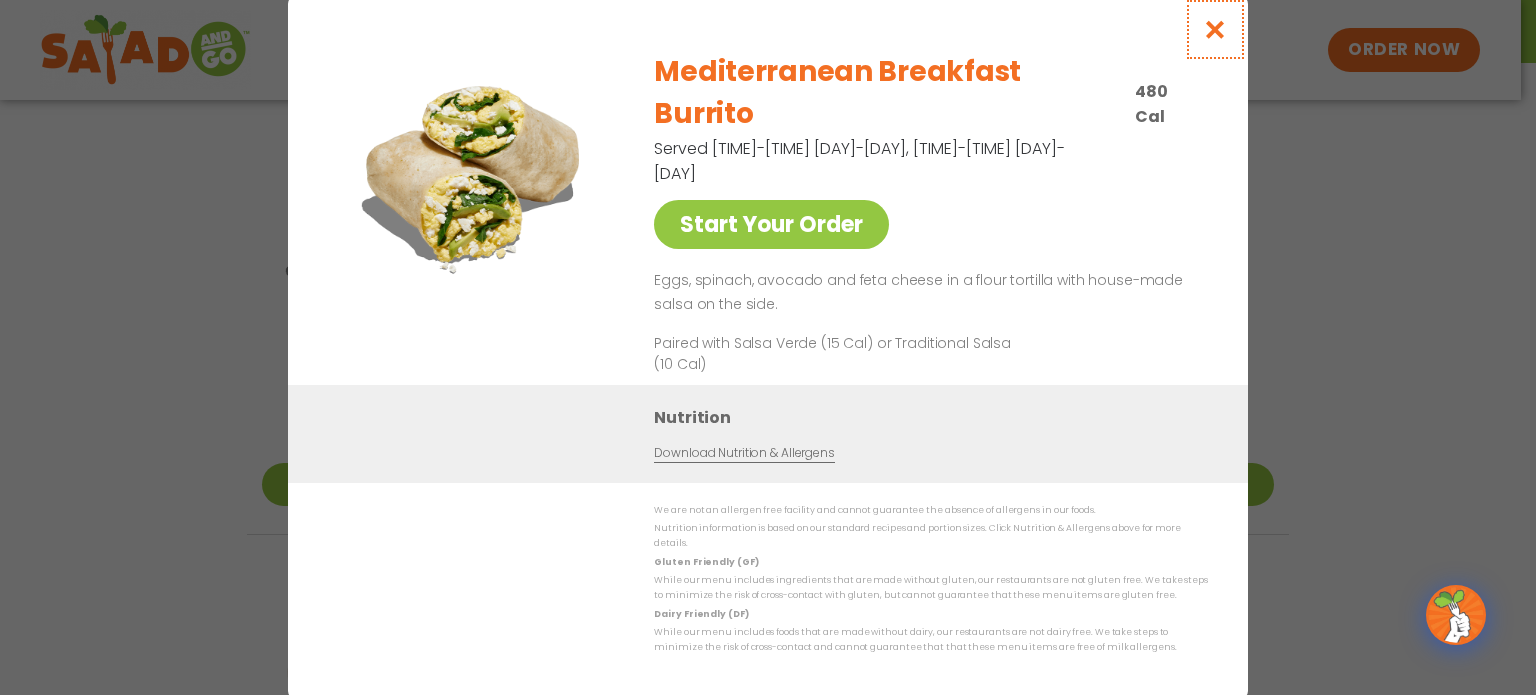 click at bounding box center (1215, 29) 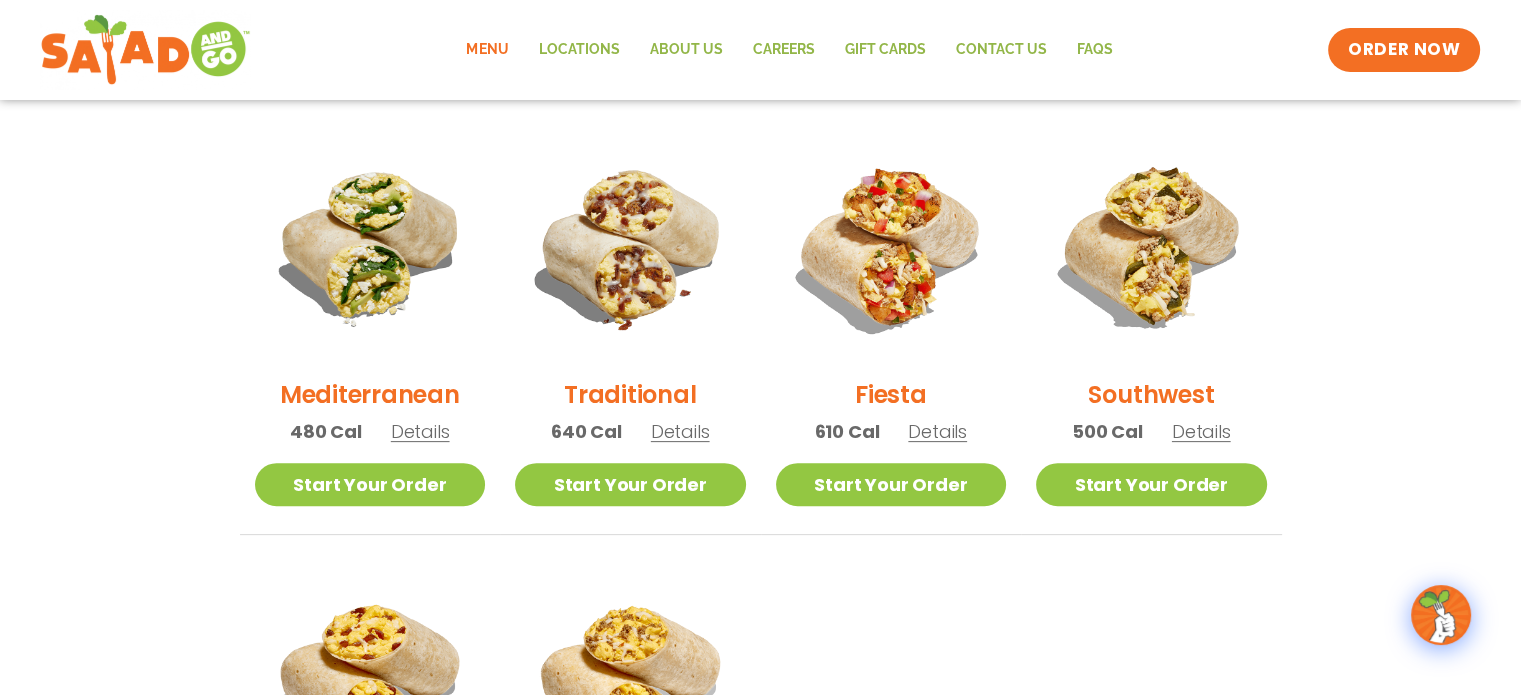 click on "Details" at bounding box center [1201, 431] 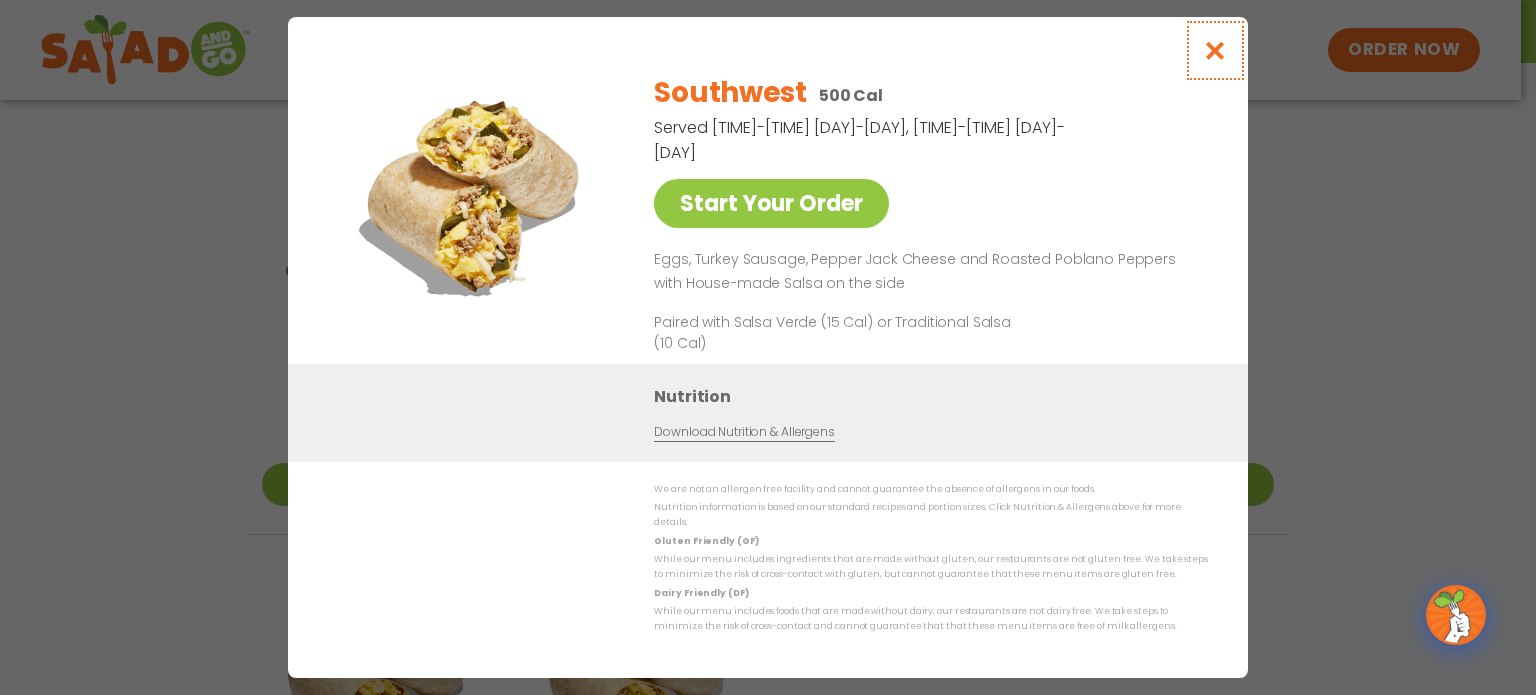 click at bounding box center (1215, 50) 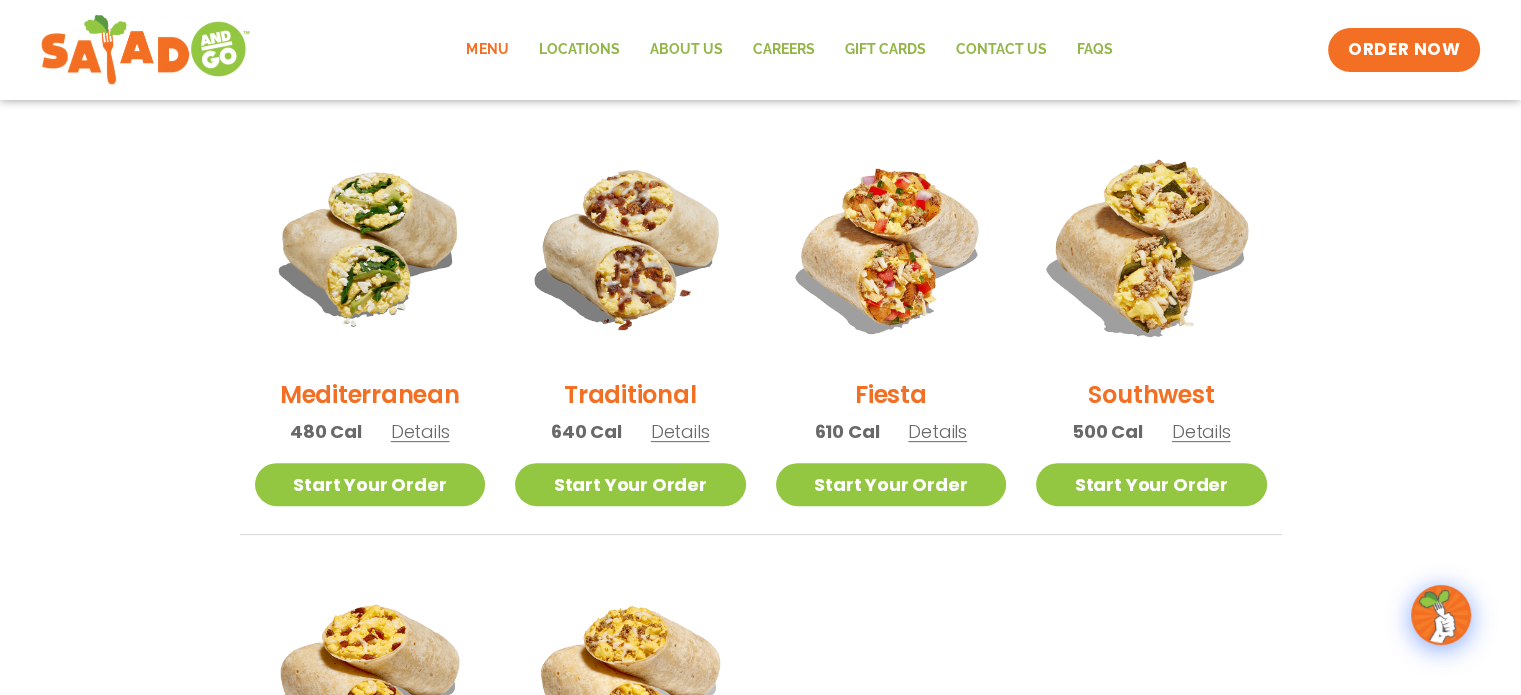 scroll, scrollTop: 600, scrollLeft: 0, axis: vertical 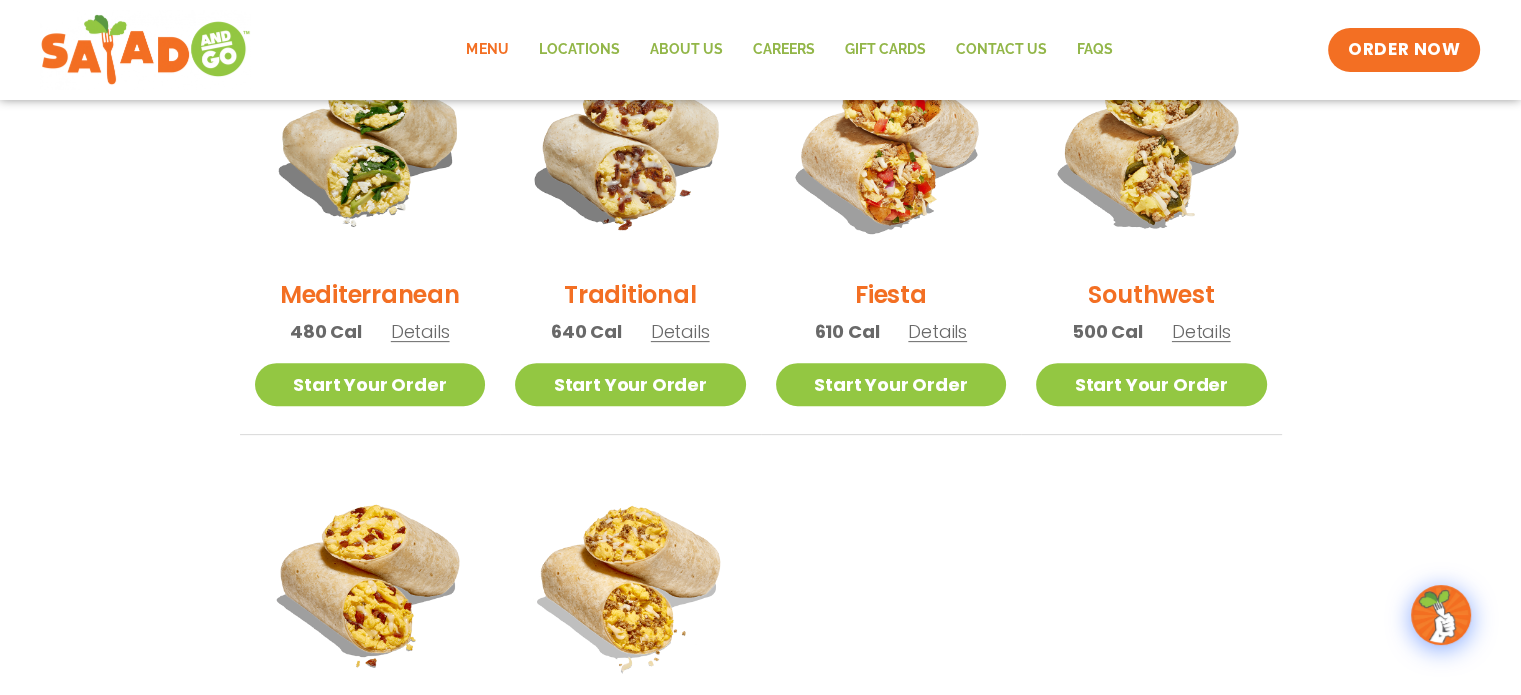 click on "Details" at bounding box center (937, 331) 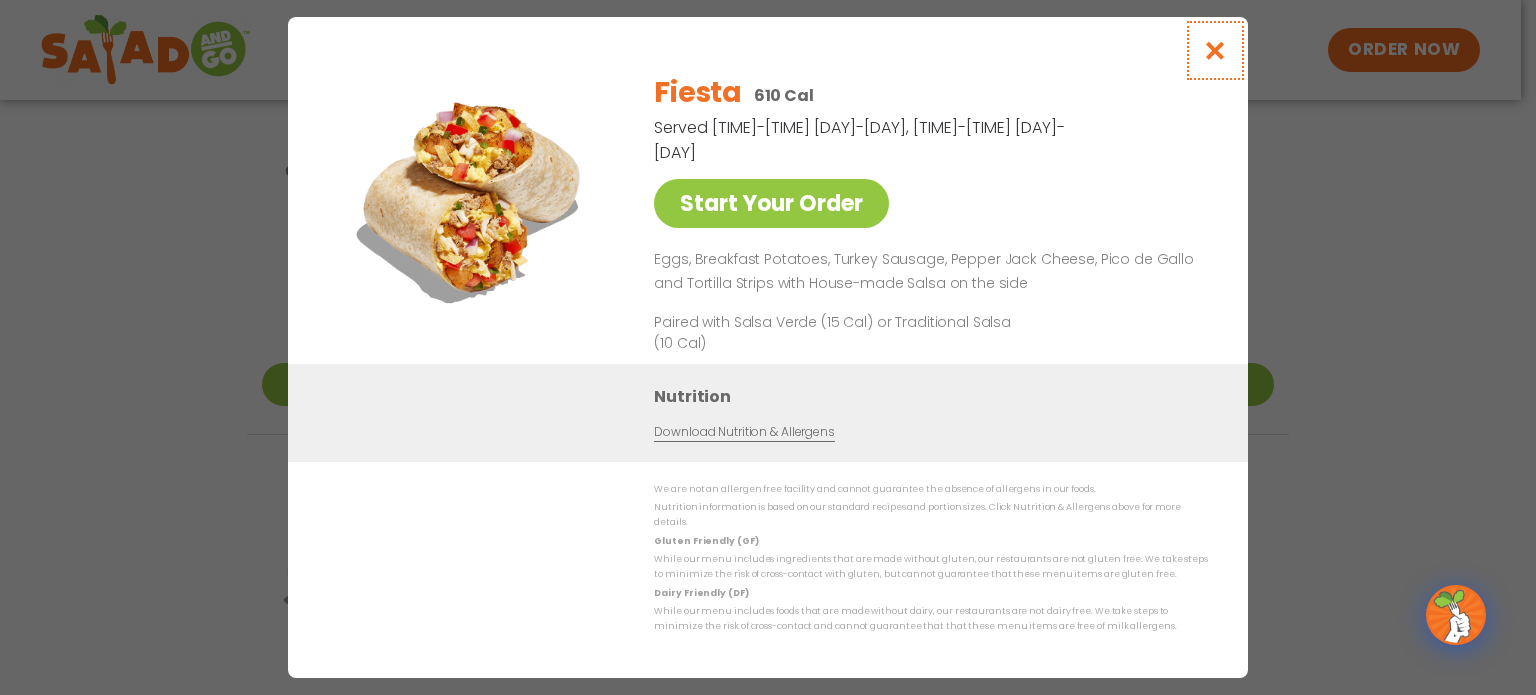 click at bounding box center (1215, 50) 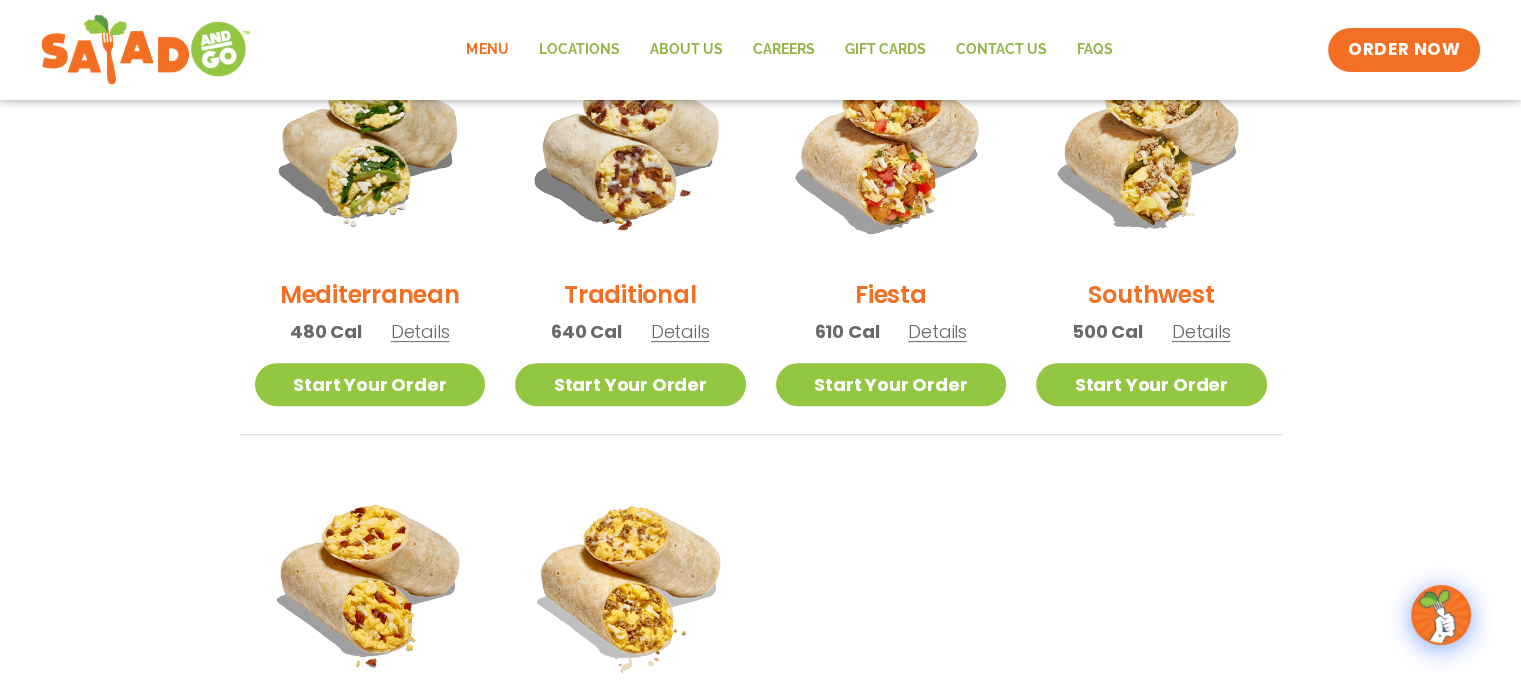 click on "Details" at bounding box center (680, 331) 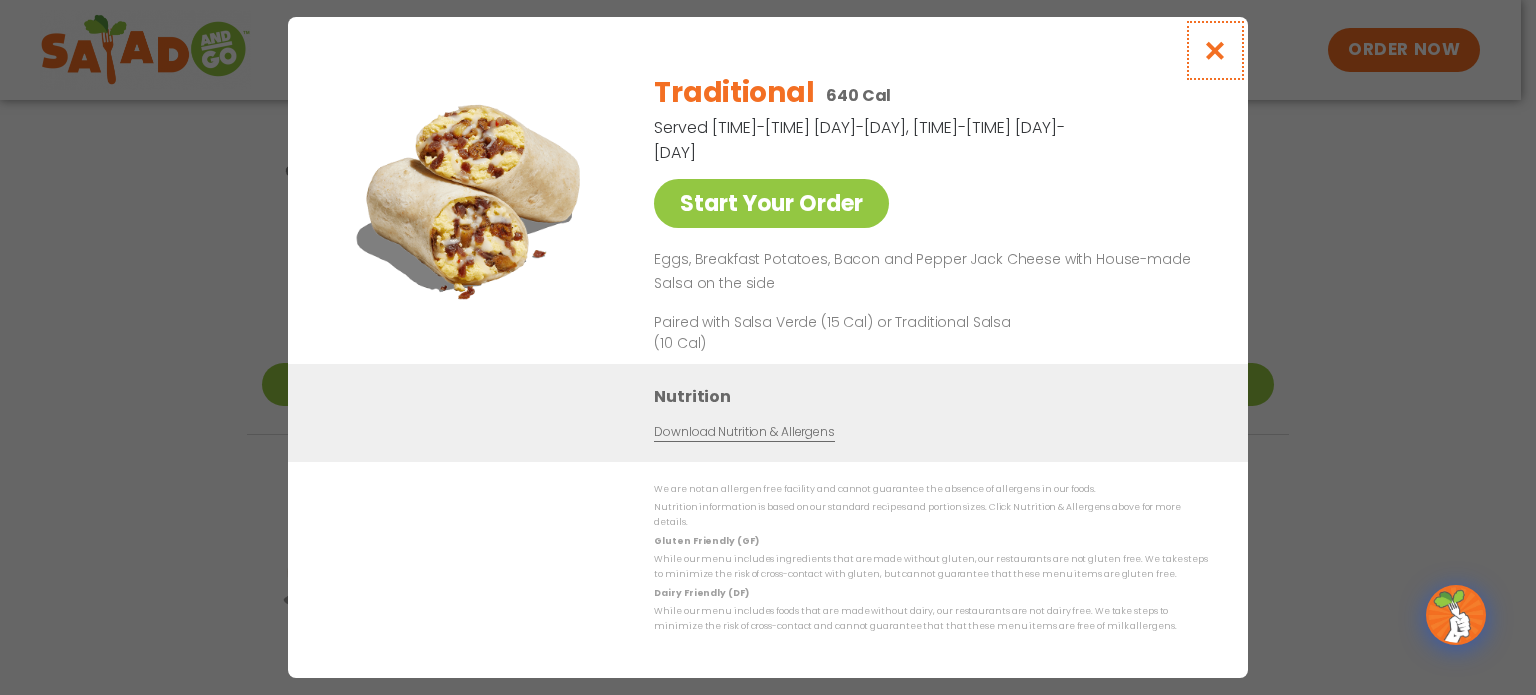 click at bounding box center [1215, 50] 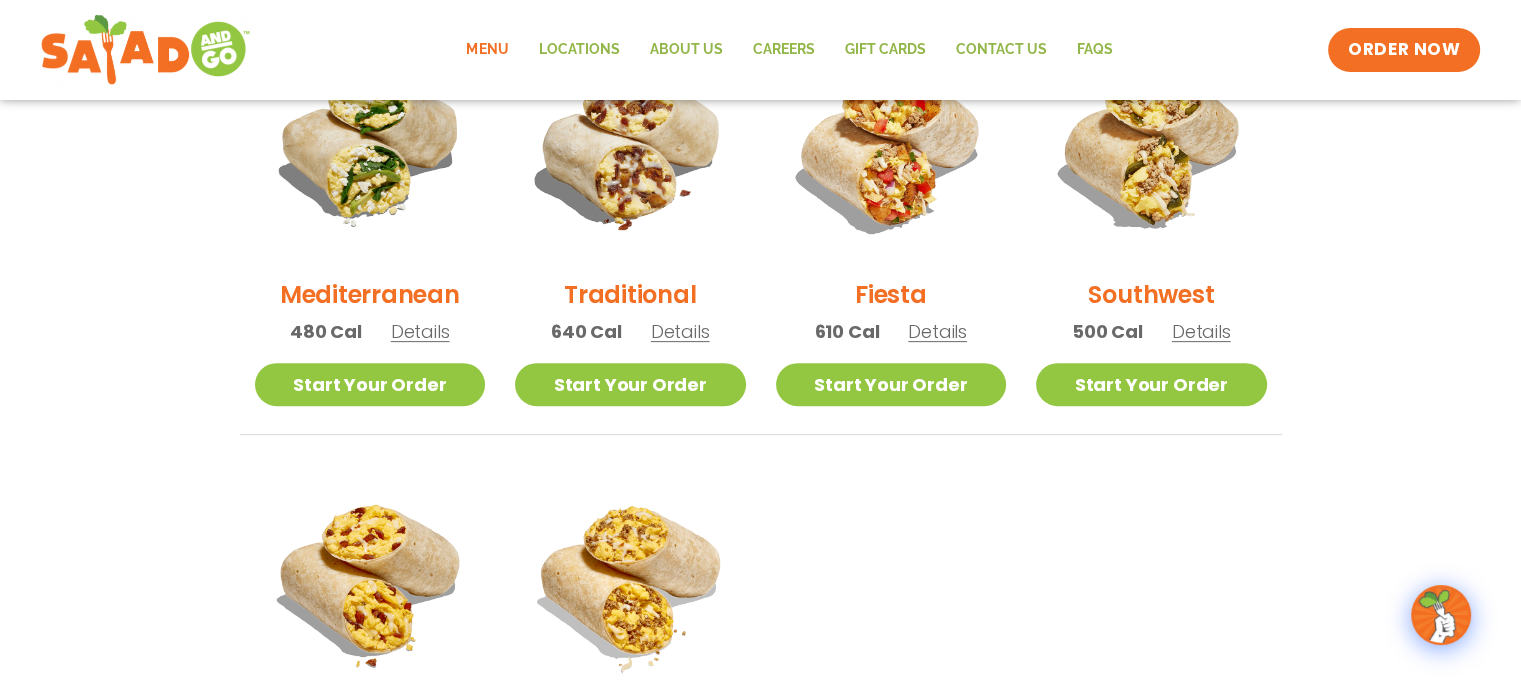 click on "Details" at bounding box center (420, 331) 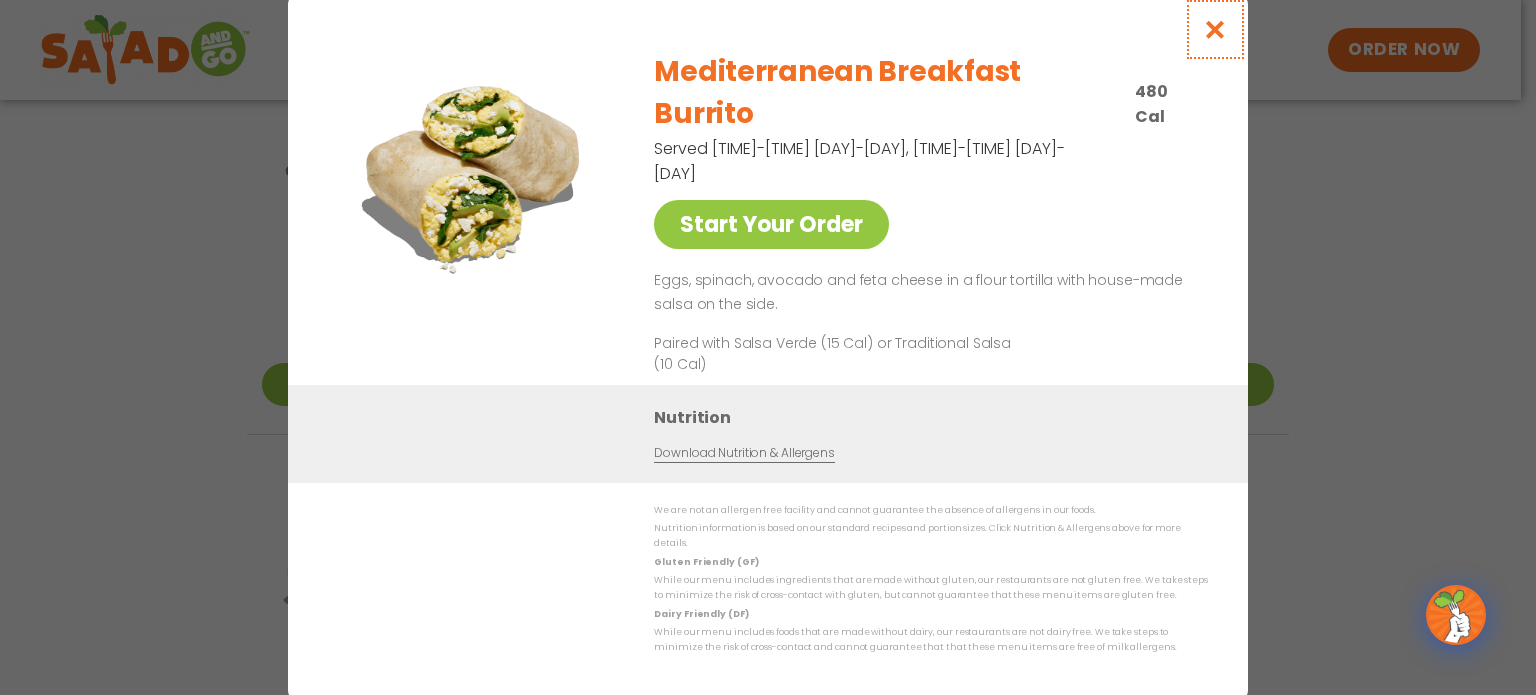 click at bounding box center [1215, 29] 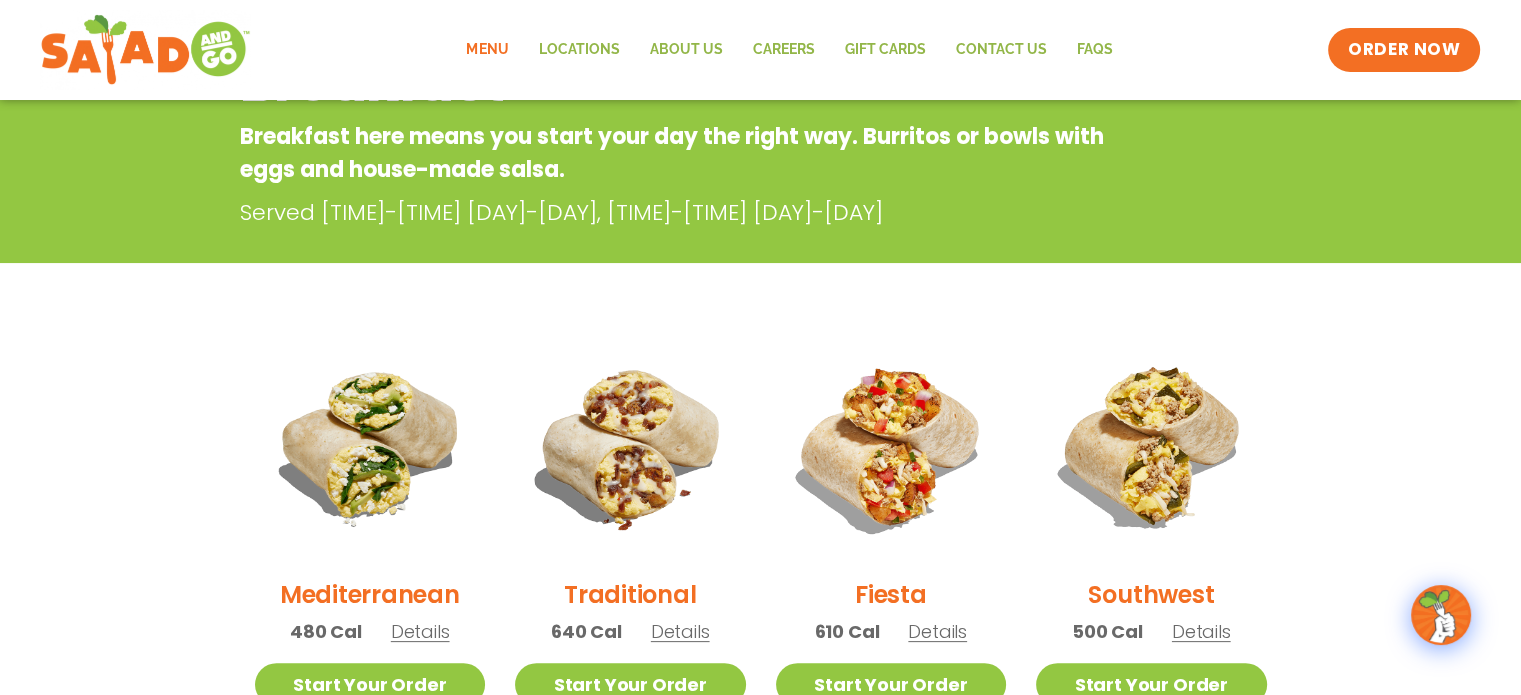scroll, scrollTop: 0, scrollLeft: 0, axis: both 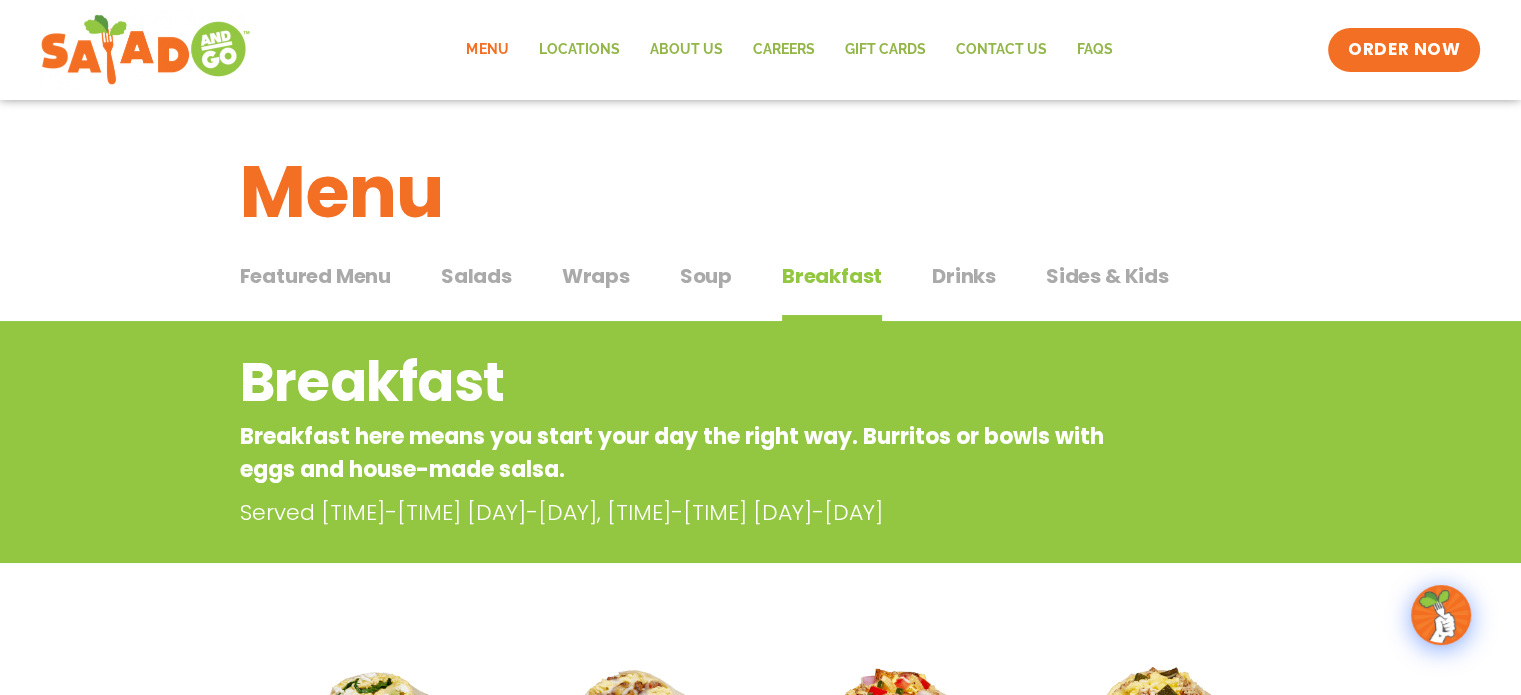 click on "Soup" at bounding box center [706, 276] 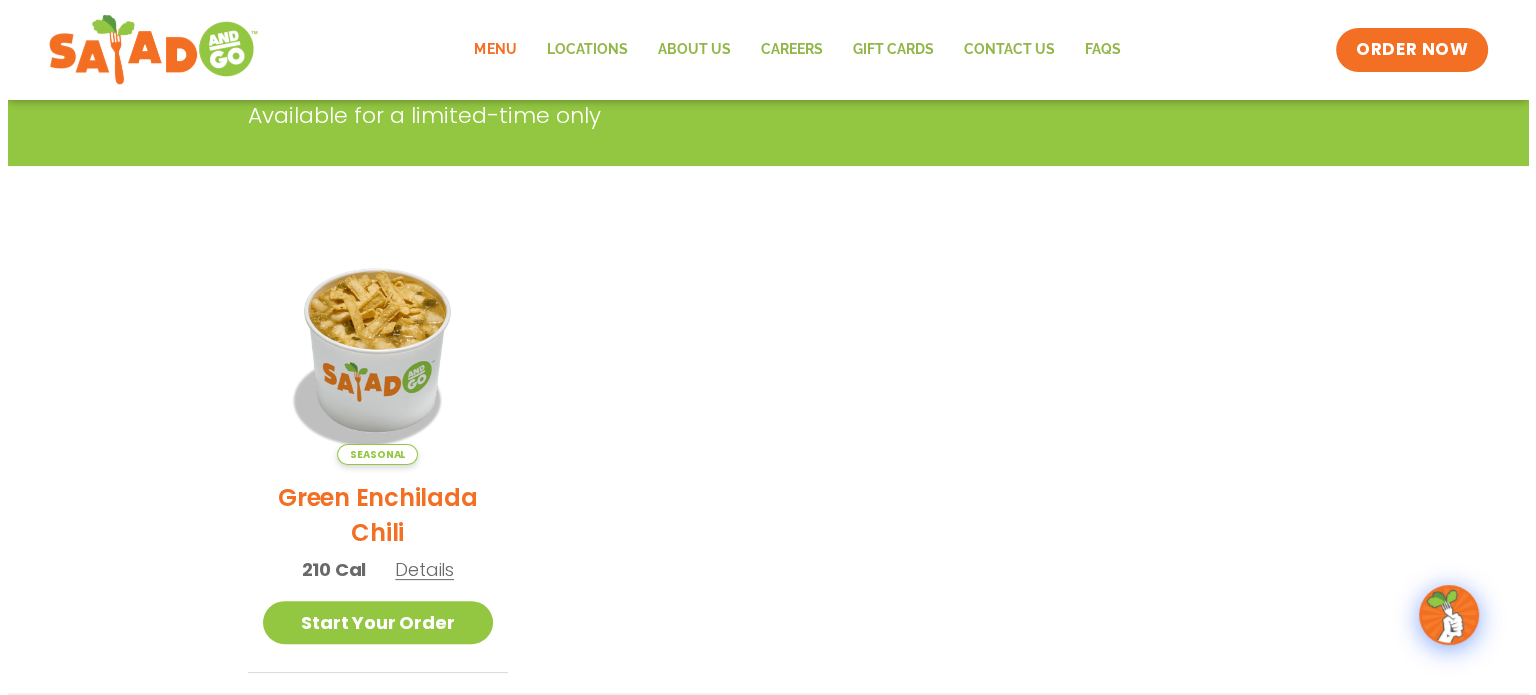 scroll, scrollTop: 400, scrollLeft: 0, axis: vertical 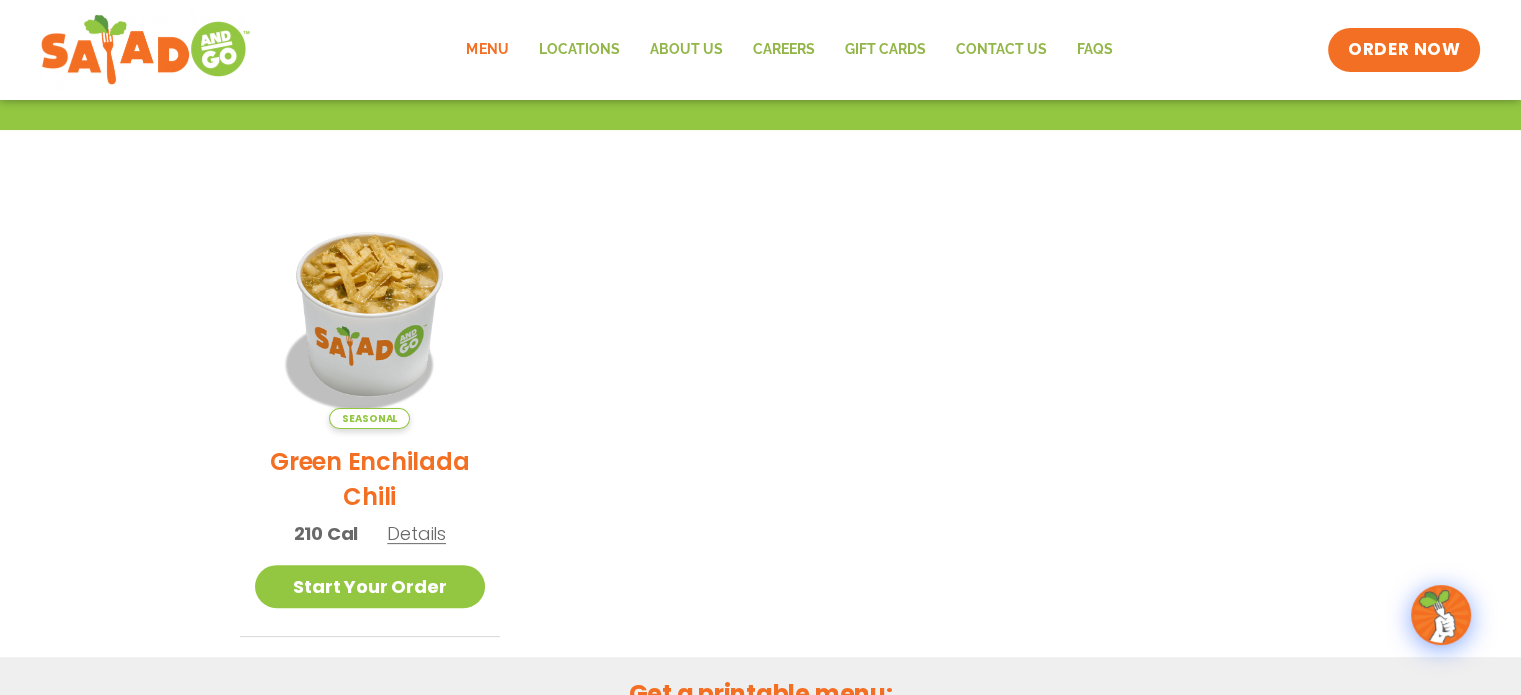 click on "Details" at bounding box center [416, 533] 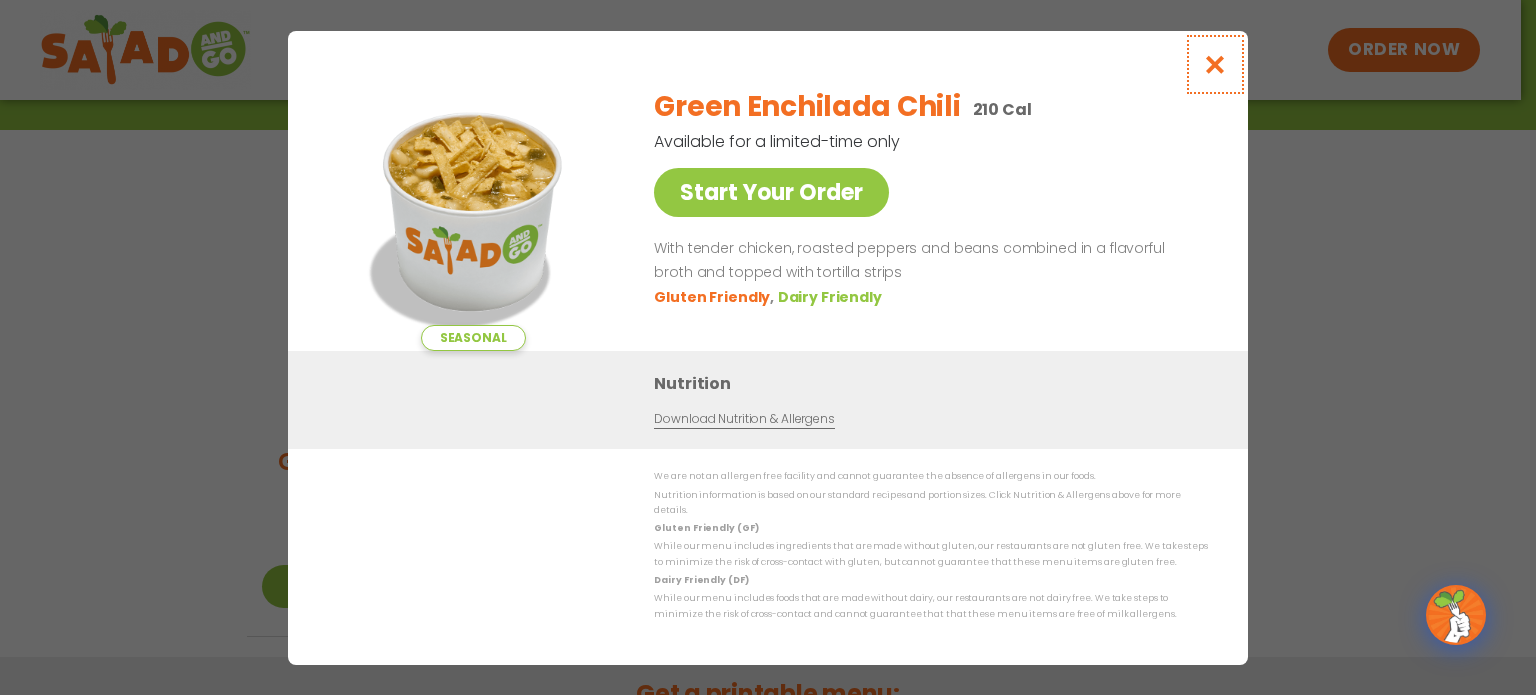 click at bounding box center (1215, 64) 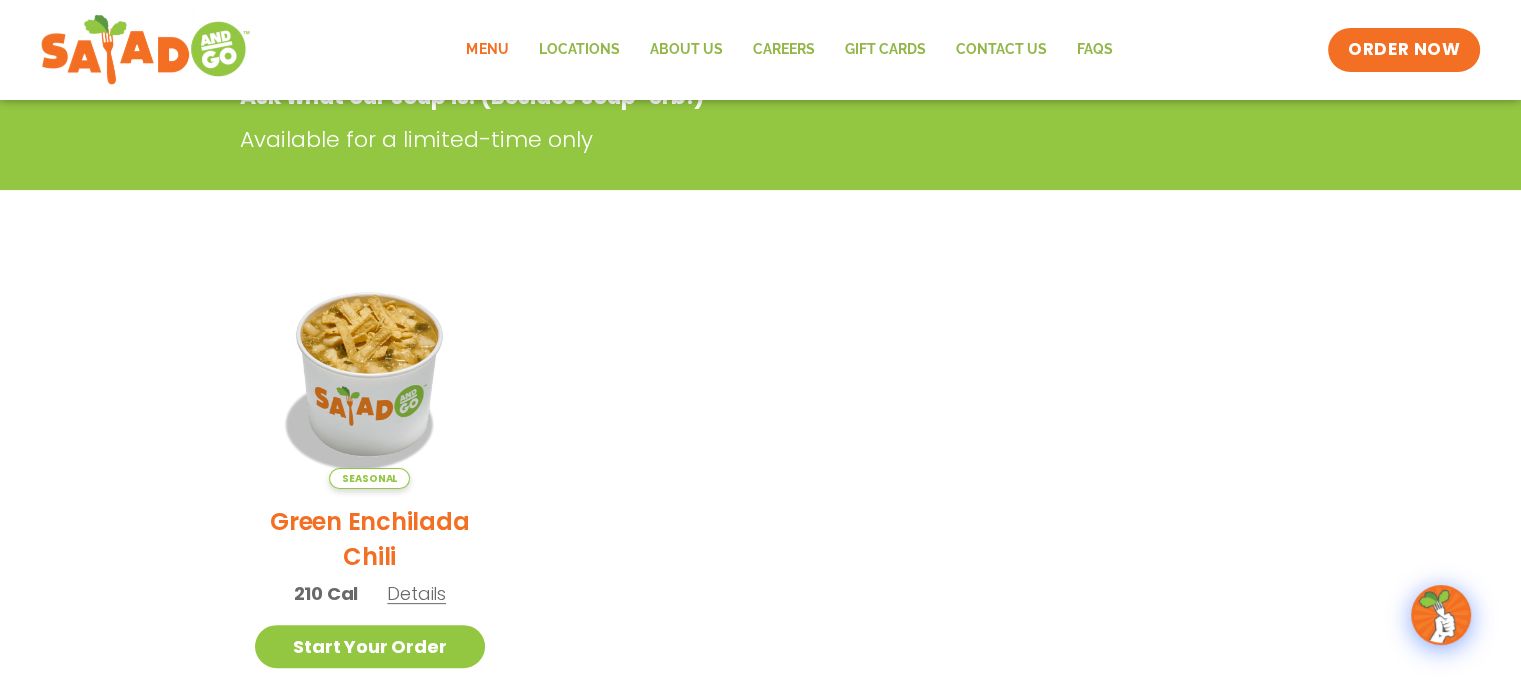scroll, scrollTop: 0, scrollLeft: 0, axis: both 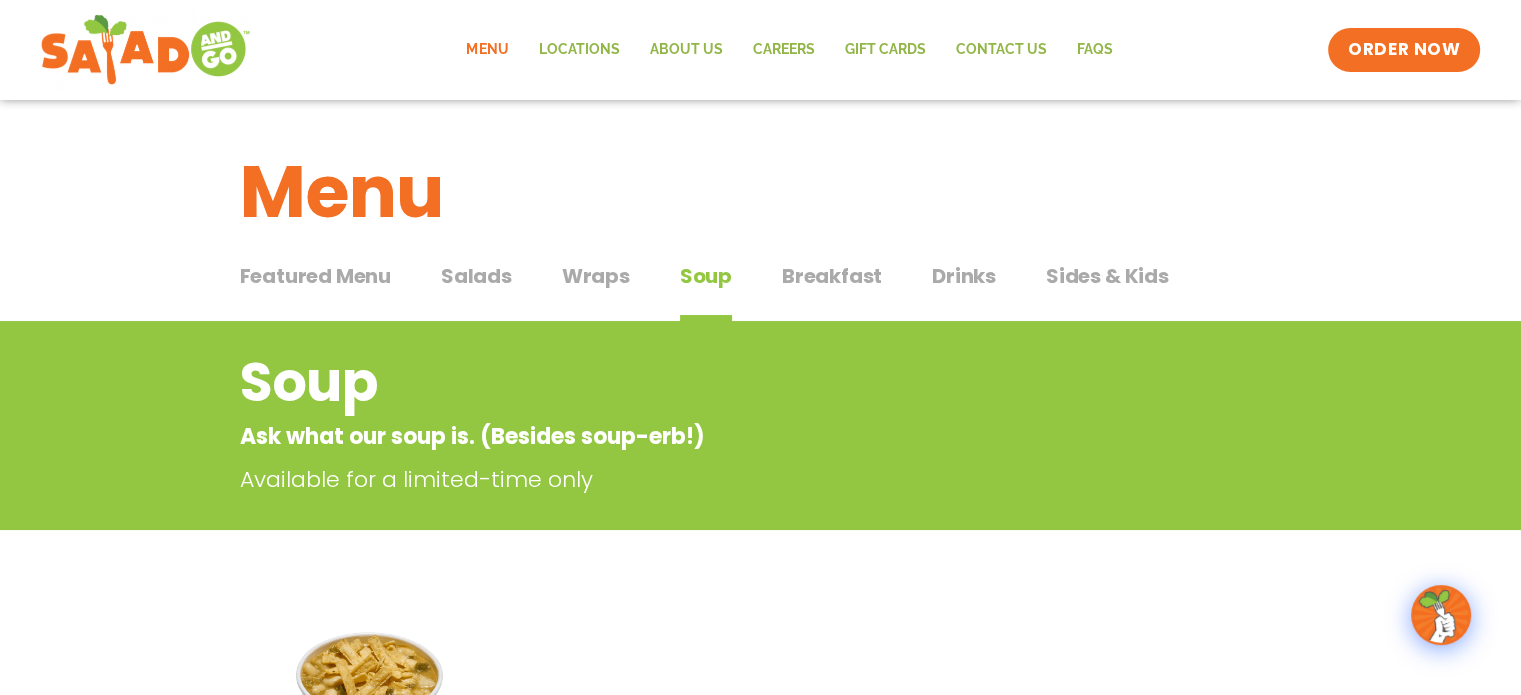 click on "Drinks" at bounding box center [964, 276] 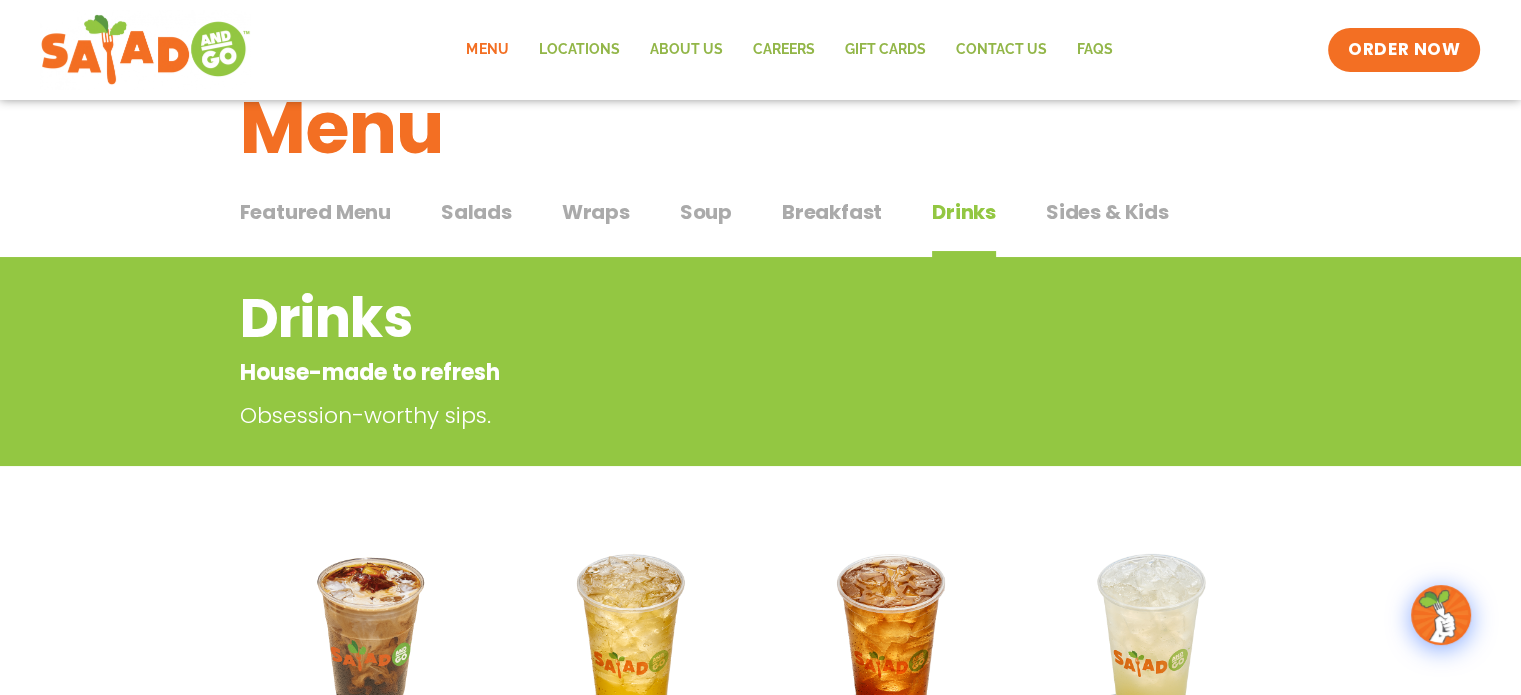 scroll, scrollTop: 0, scrollLeft: 0, axis: both 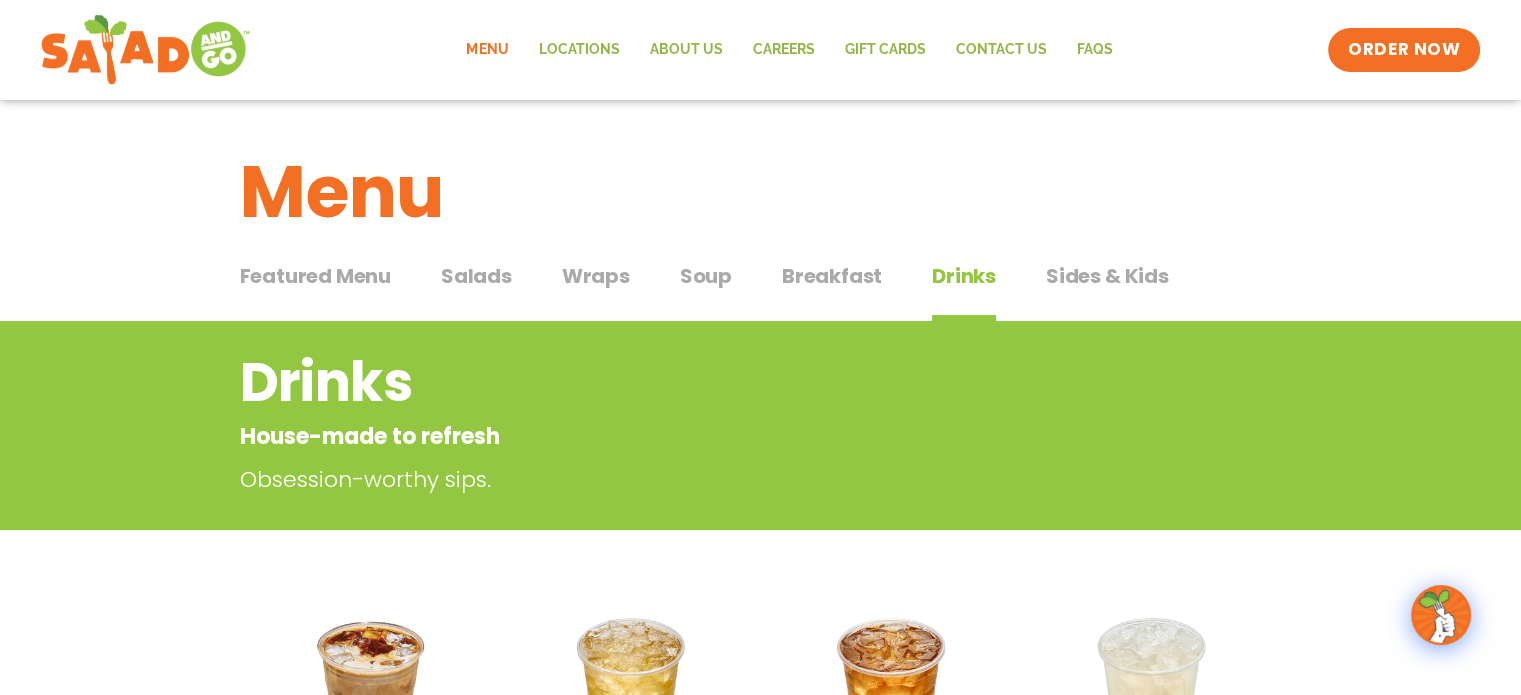 click on "Sides & Kids" at bounding box center (1107, 276) 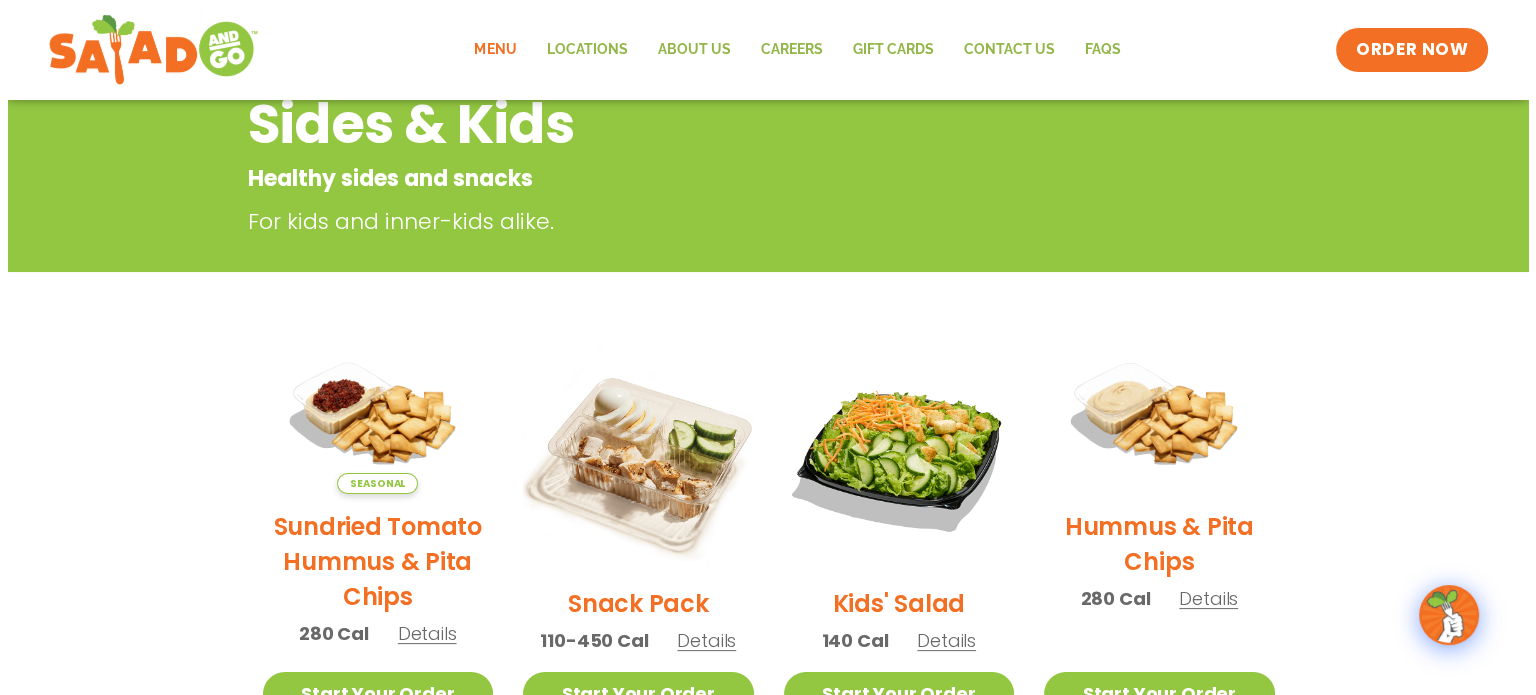 scroll, scrollTop: 400, scrollLeft: 0, axis: vertical 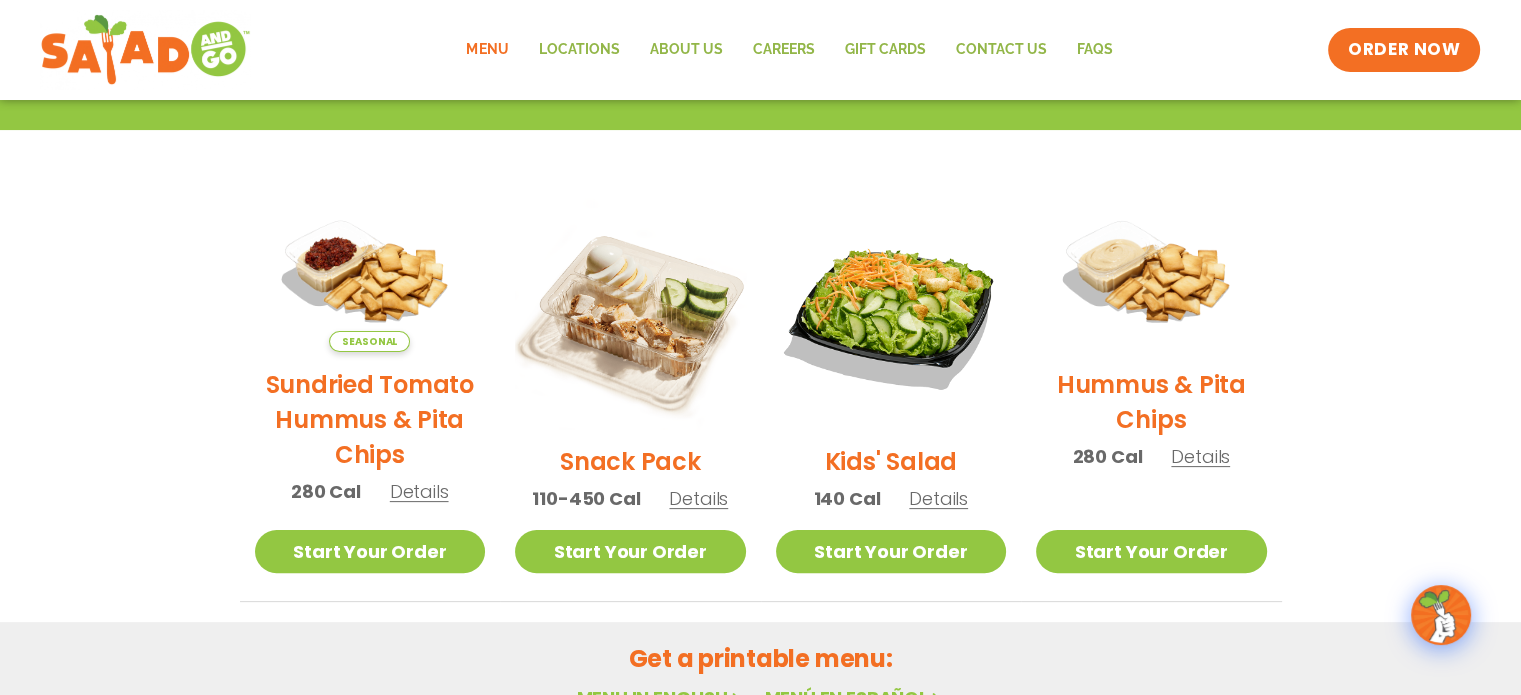 click on "Details" at bounding box center [698, 498] 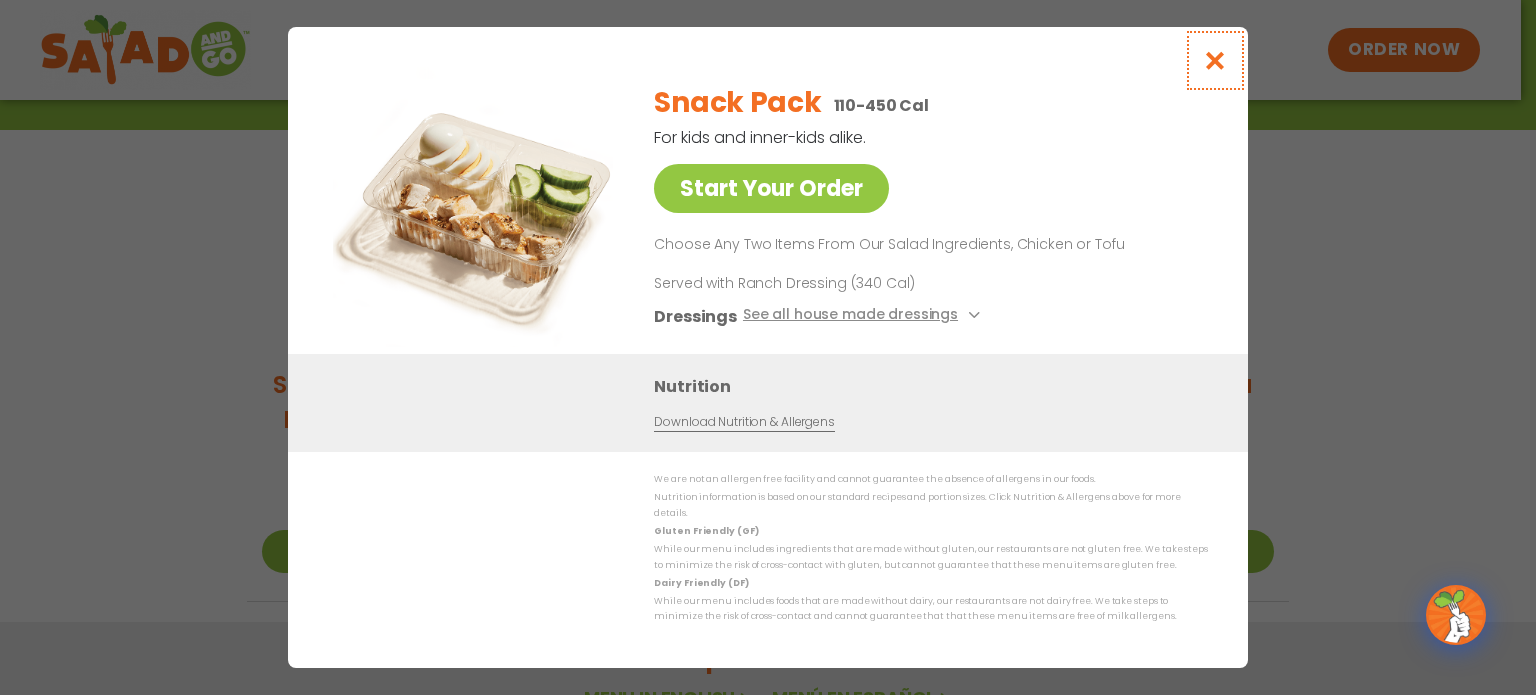click at bounding box center [1215, 60] 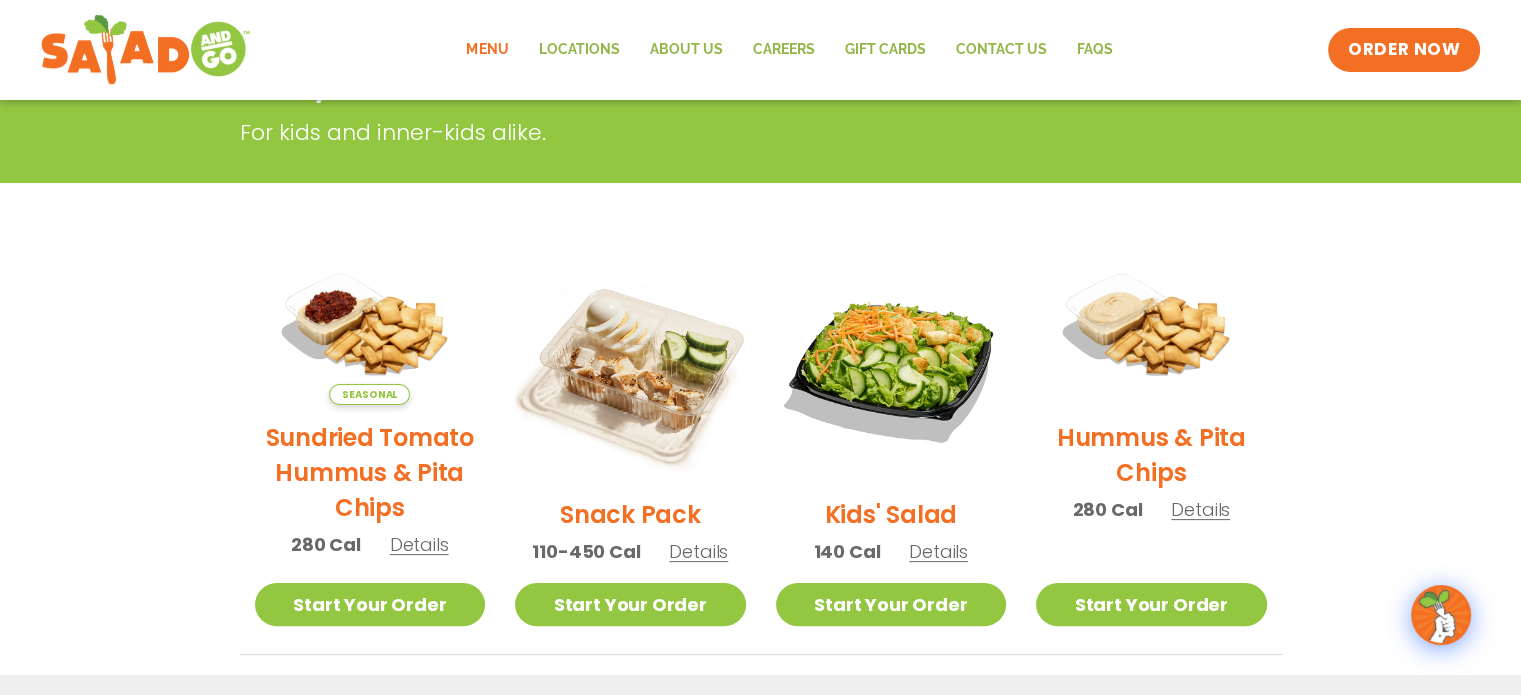 scroll, scrollTop: 320, scrollLeft: 0, axis: vertical 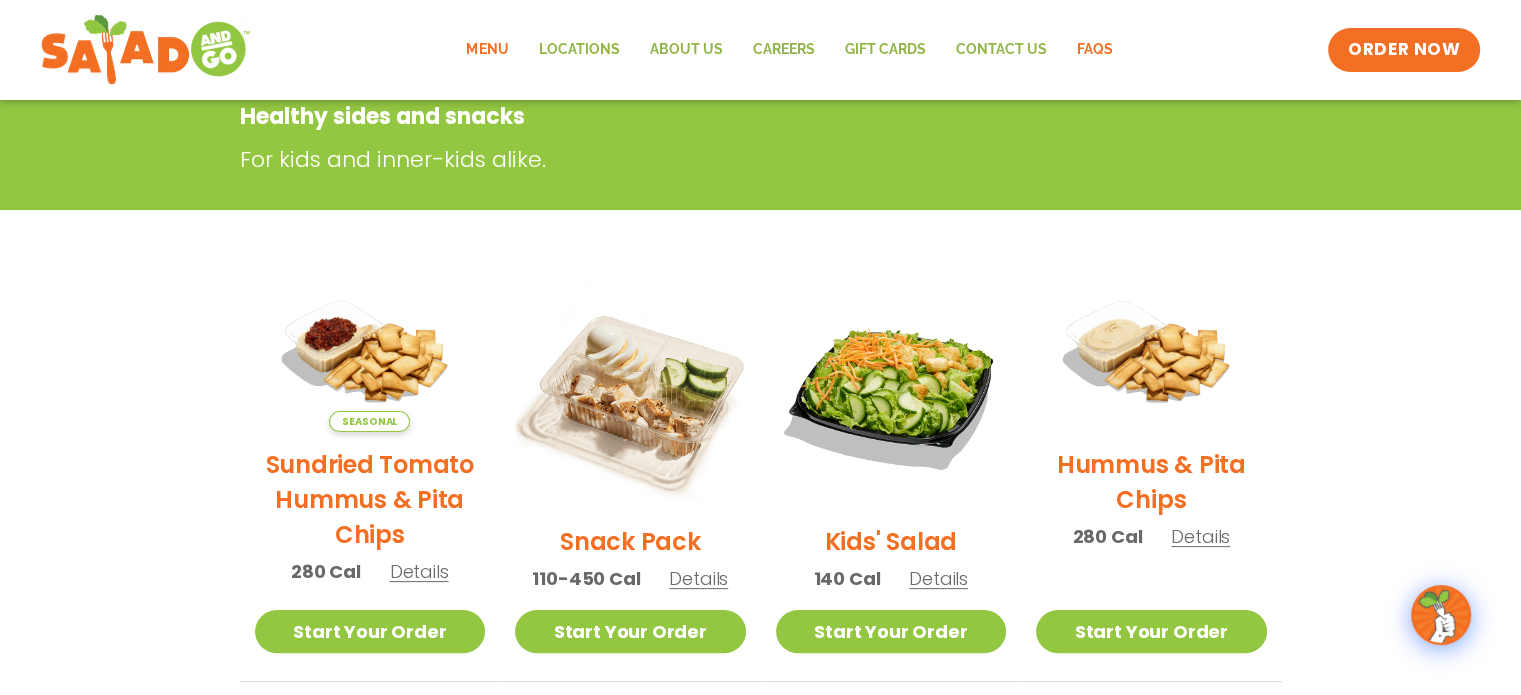 click on "FAQs" 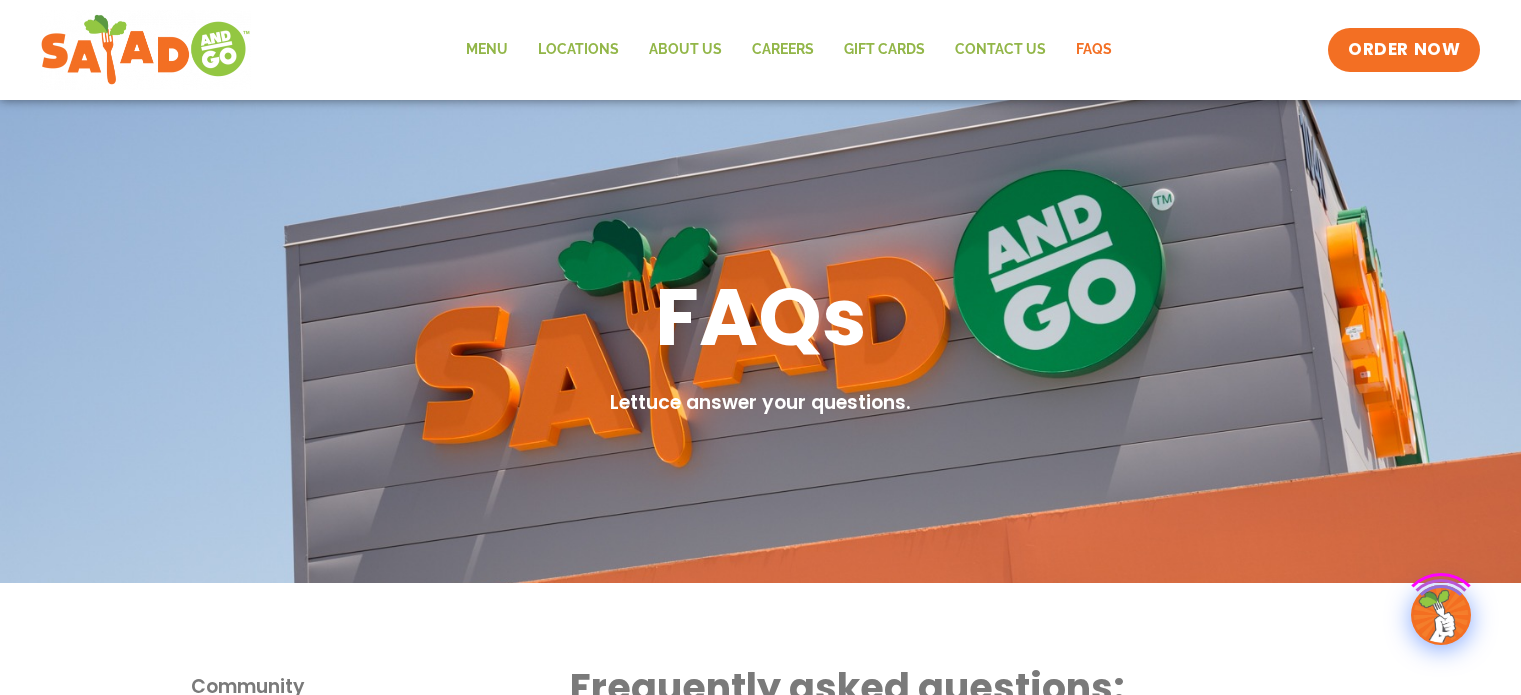 scroll, scrollTop: 0, scrollLeft: 0, axis: both 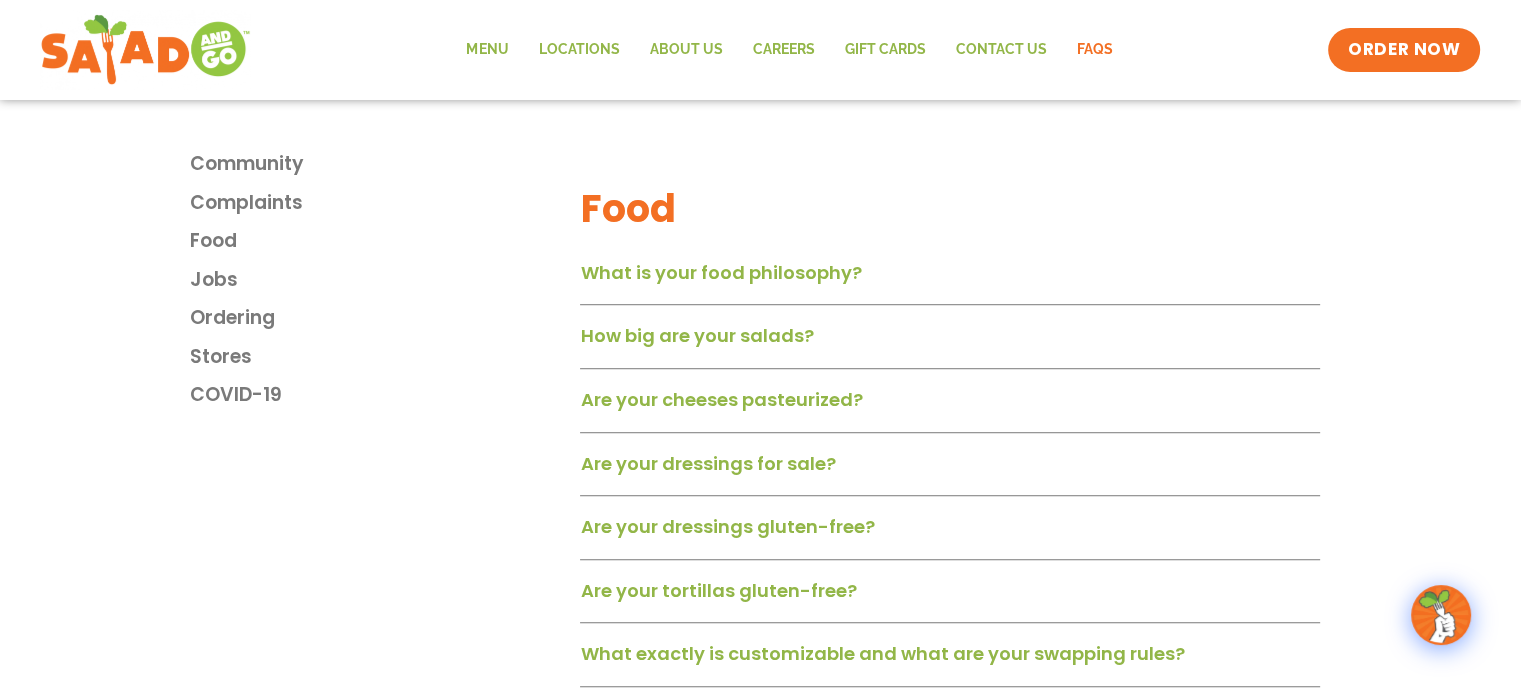 click on "What is your food philosophy?" at bounding box center (720, 272) 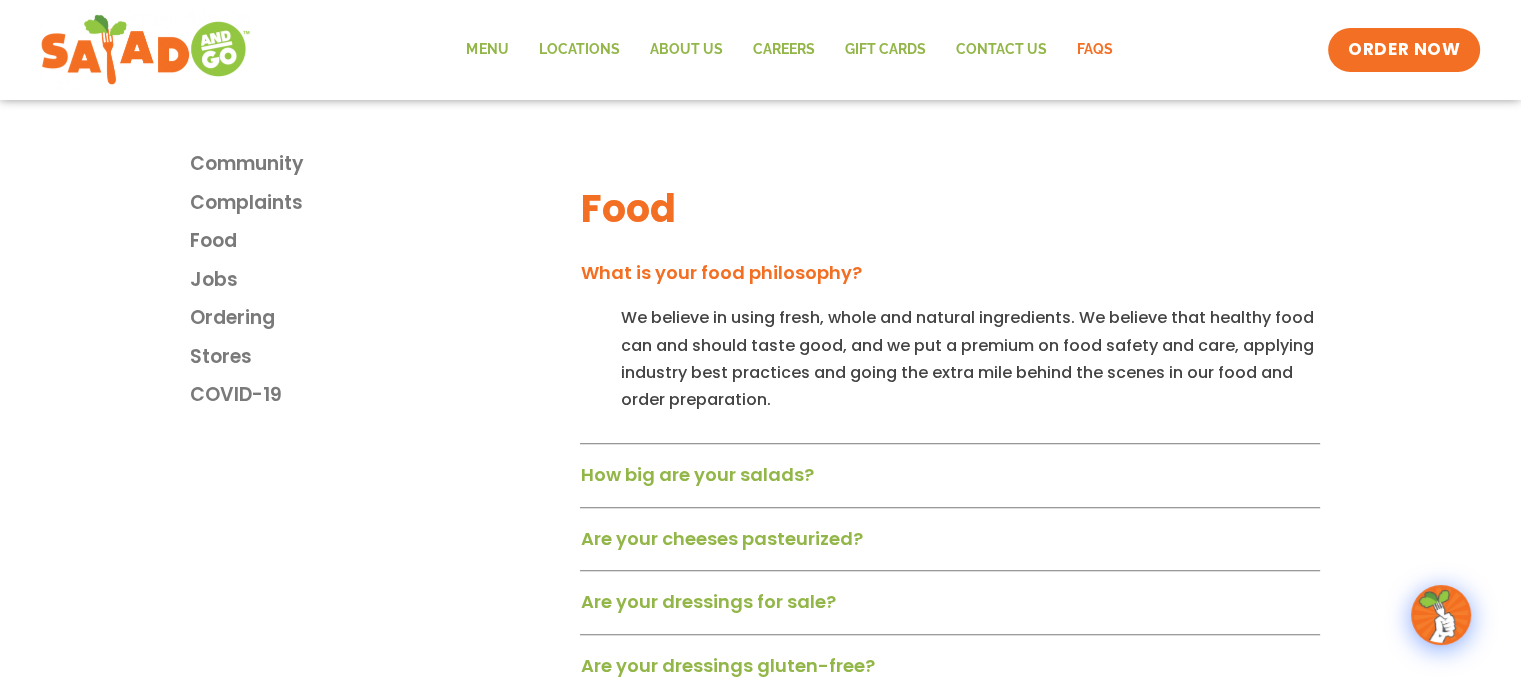 click on "What is your food philosophy?" at bounding box center (720, 272) 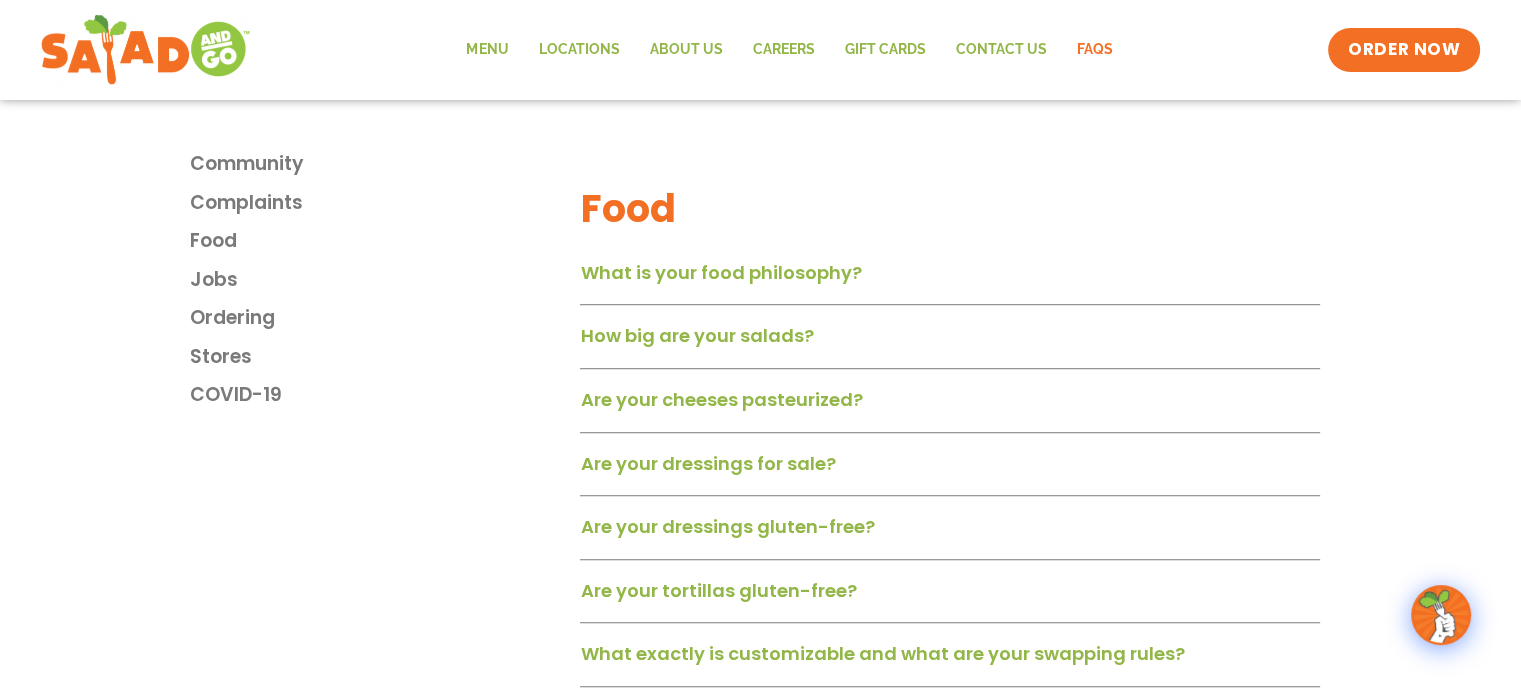 click on "How big are your salads?" at bounding box center (696, 335) 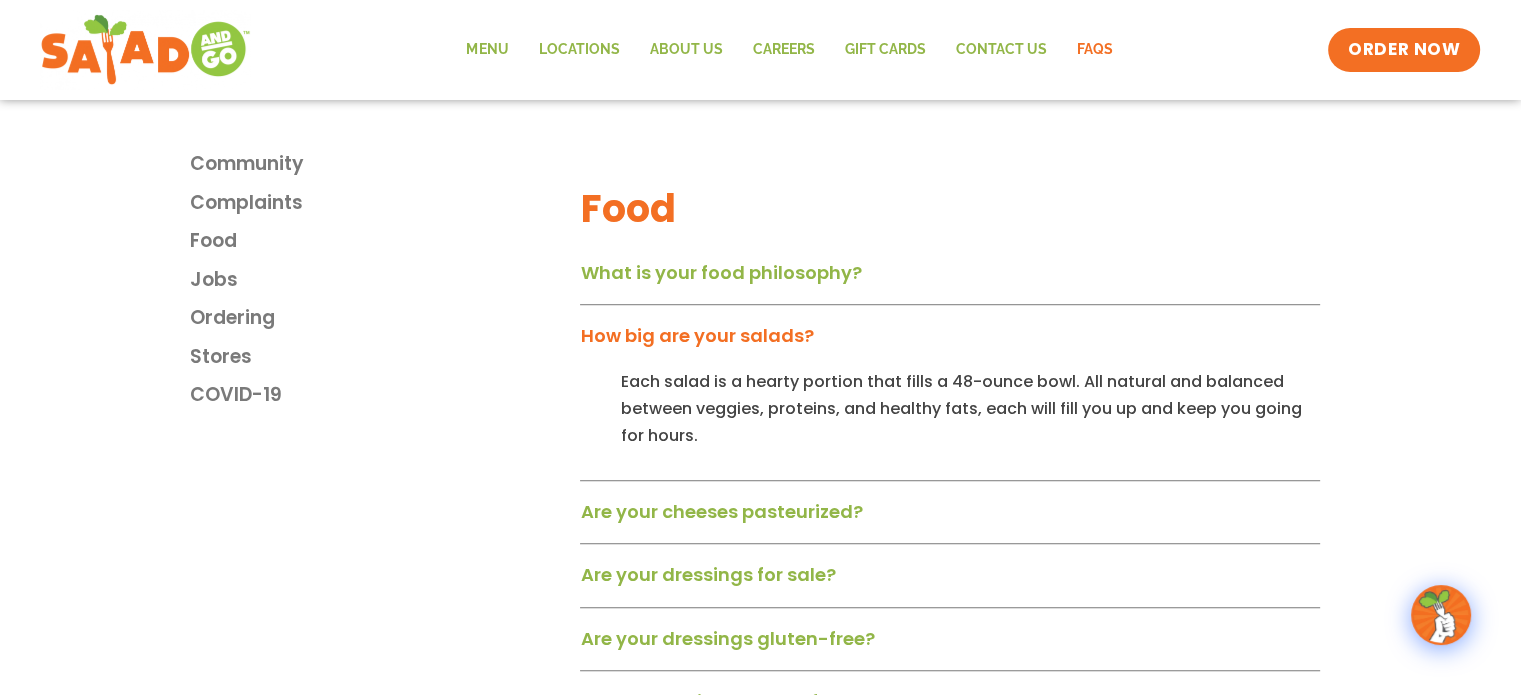 click on "How big are your salads?" at bounding box center [696, 335] 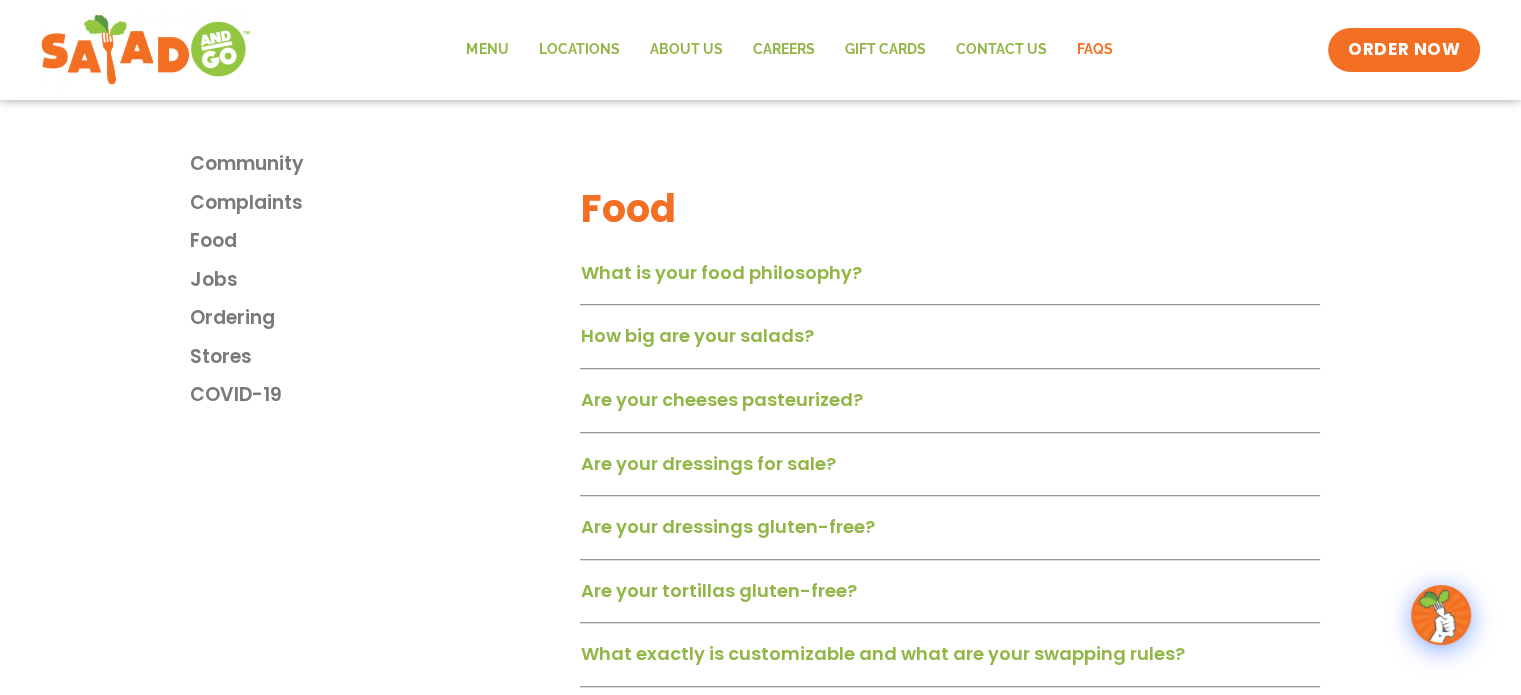 click on "Are your cheeses pasteurized?" at bounding box center [721, 399] 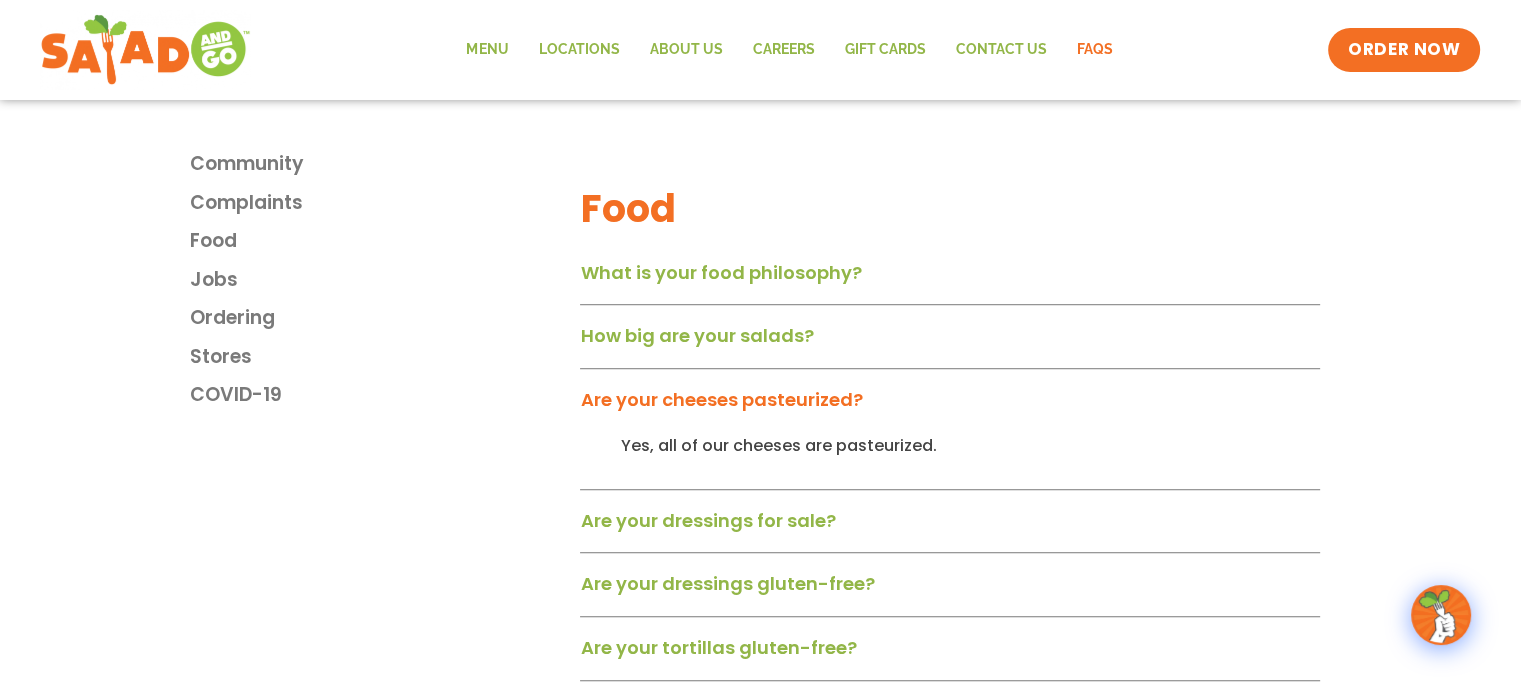 click on "Are your cheeses pasteurized?" at bounding box center (721, 399) 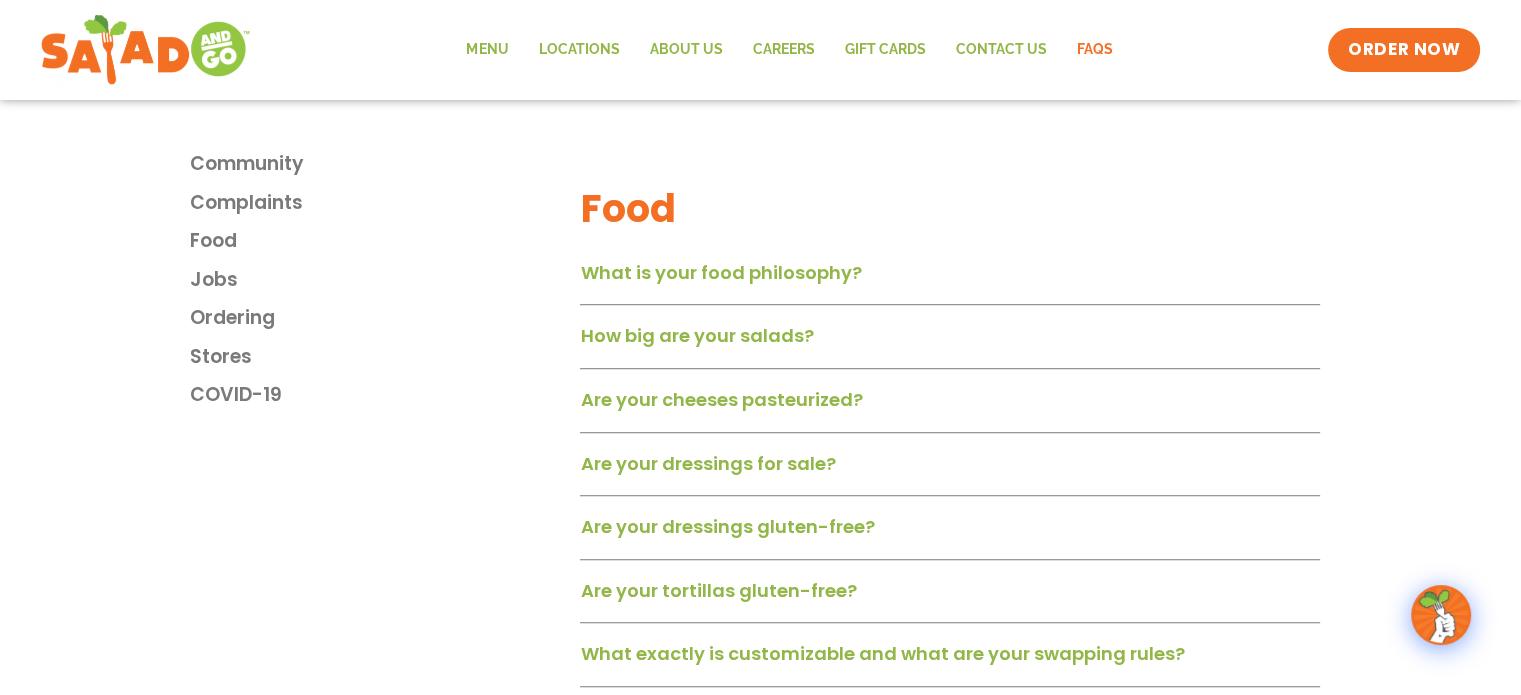 click on "Are your dressings for sale?" at bounding box center (707, 463) 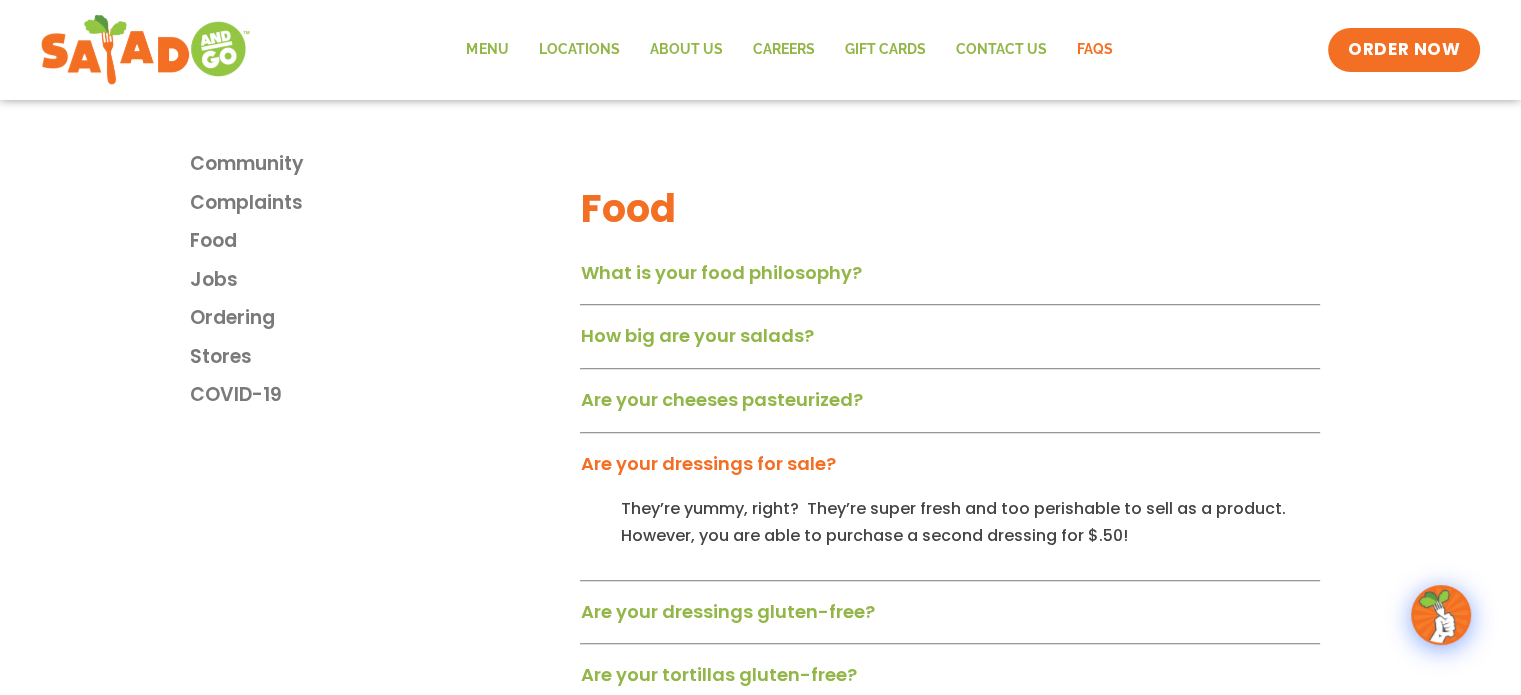 click on "Are your dressings for sale?" at bounding box center (707, 463) 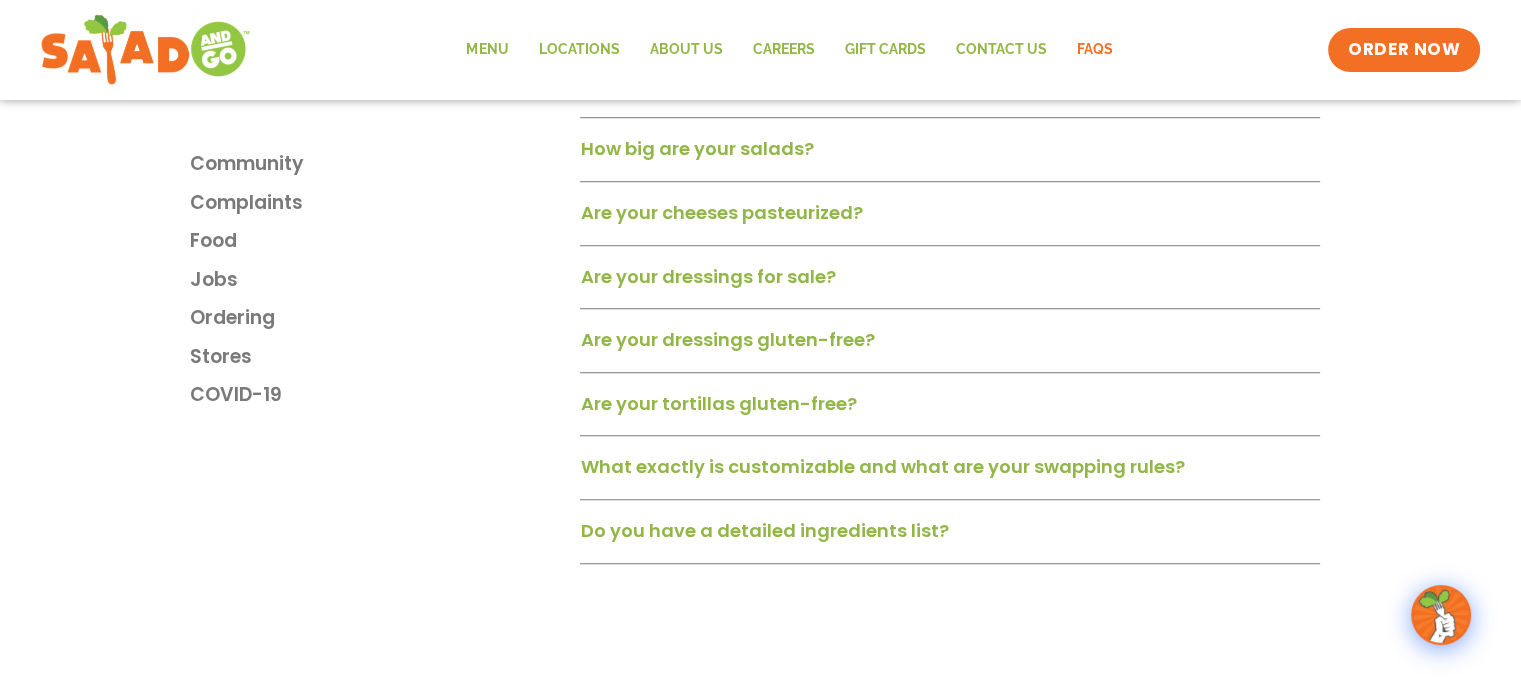 scroll, scrollTop: 1500, scrollLeft: 0, axis: vertical 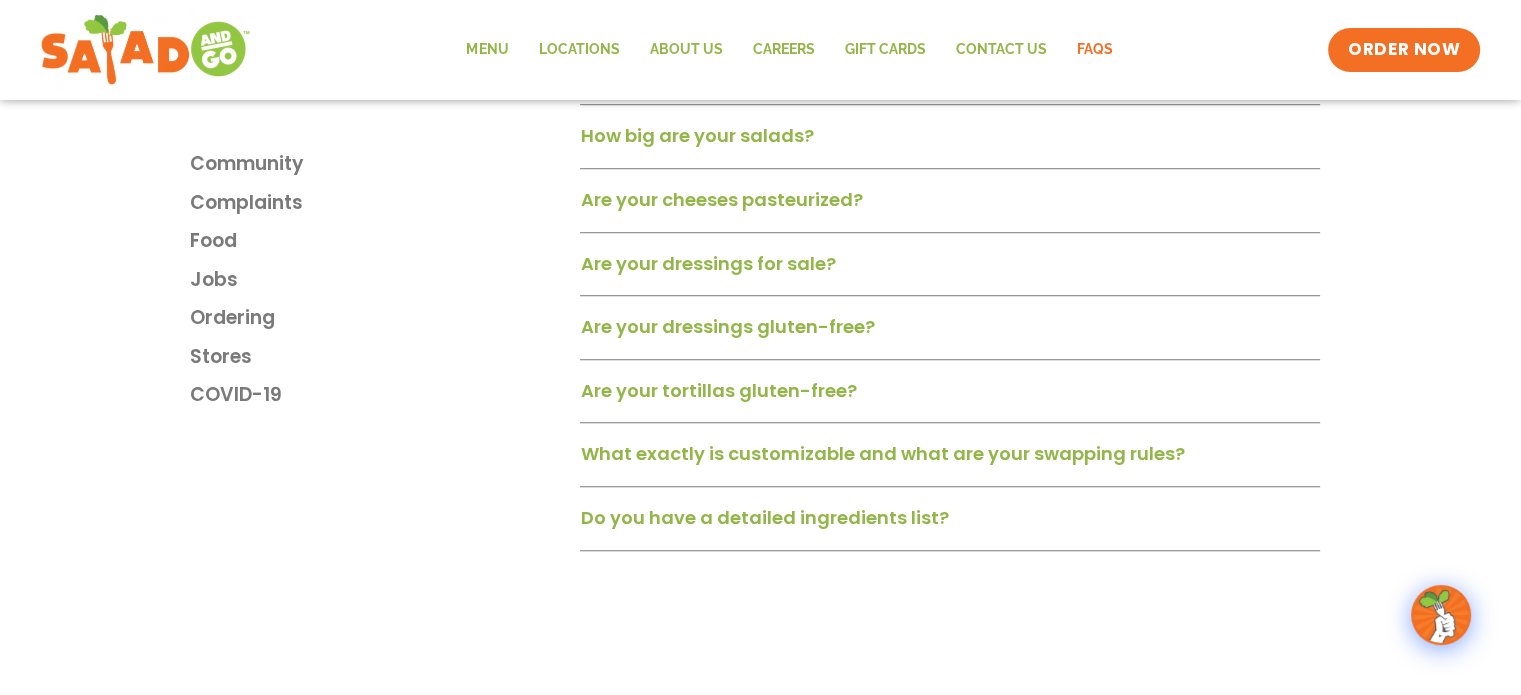 click on "Are your tortillas gluten-free?" at bounding box center (718, 390) 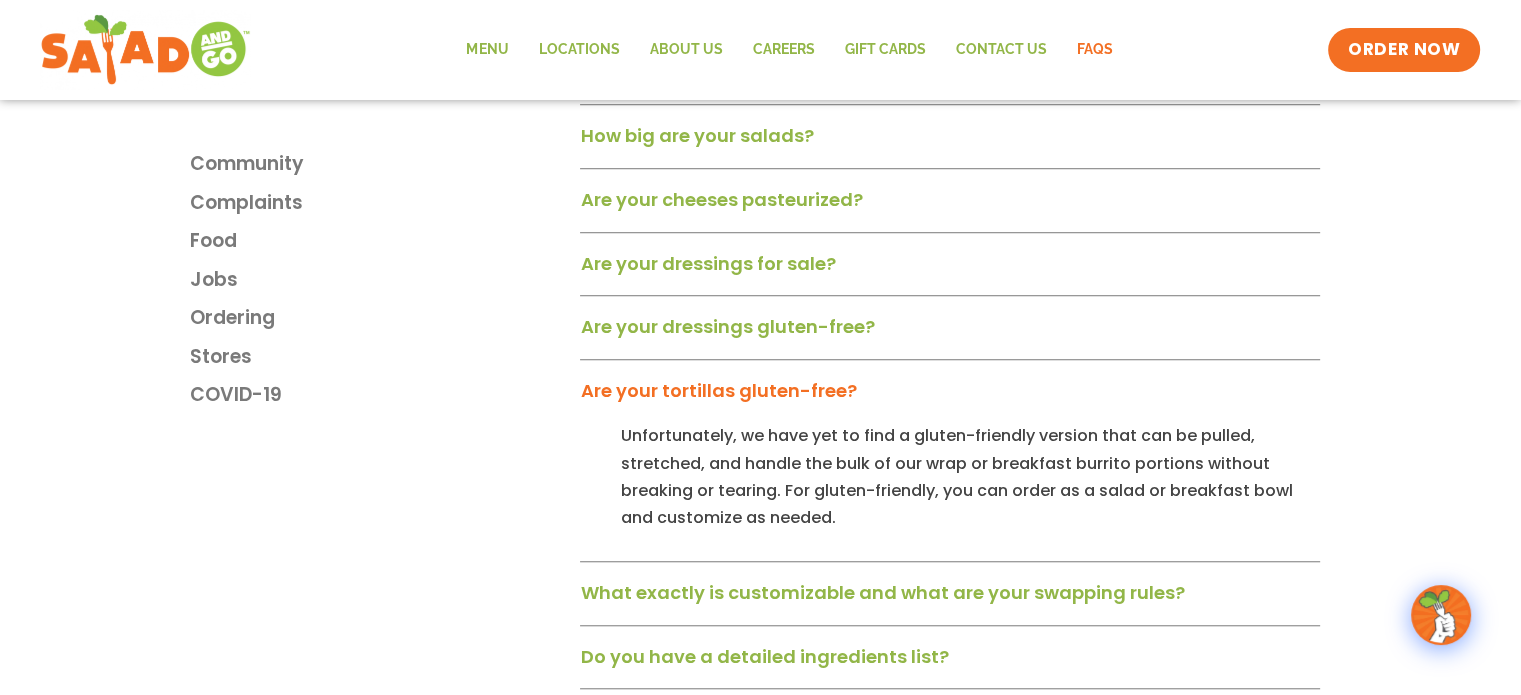 click on "Are your tortillas gluten-free?" at bounding box center [718, 390] 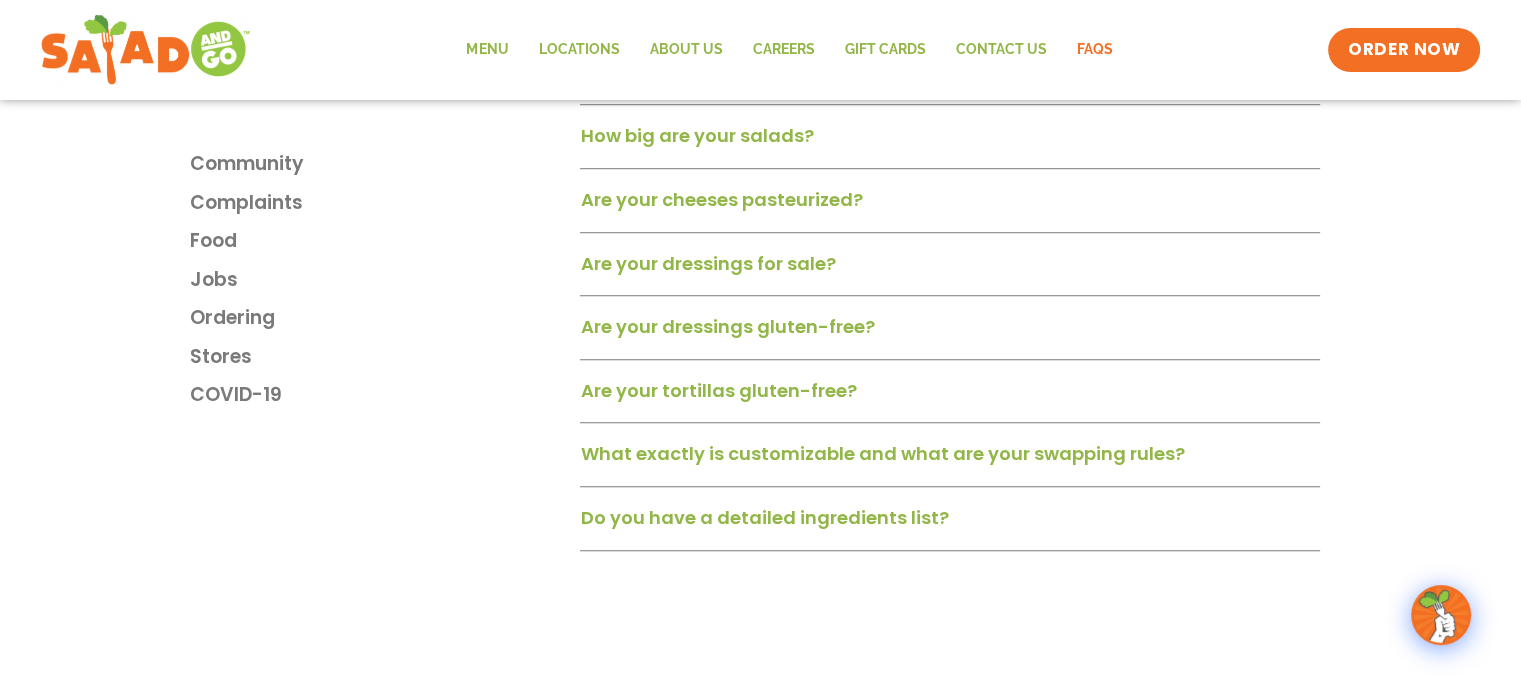 click on "What exactly is customizable and what are your swapping rules?" at bounding box center [882, 453] 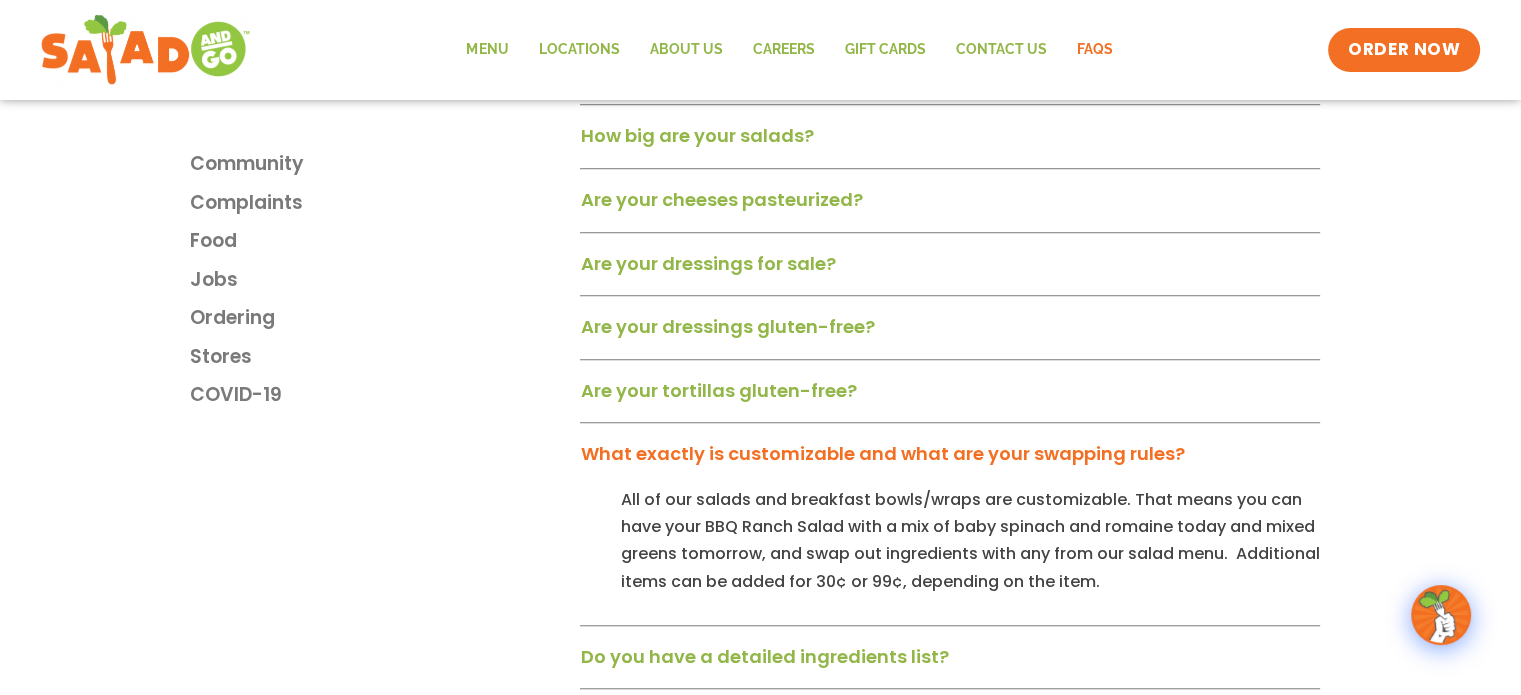 click on "What exactly is customizable and what are your swapping rules?" at bounding box center [882, 453] 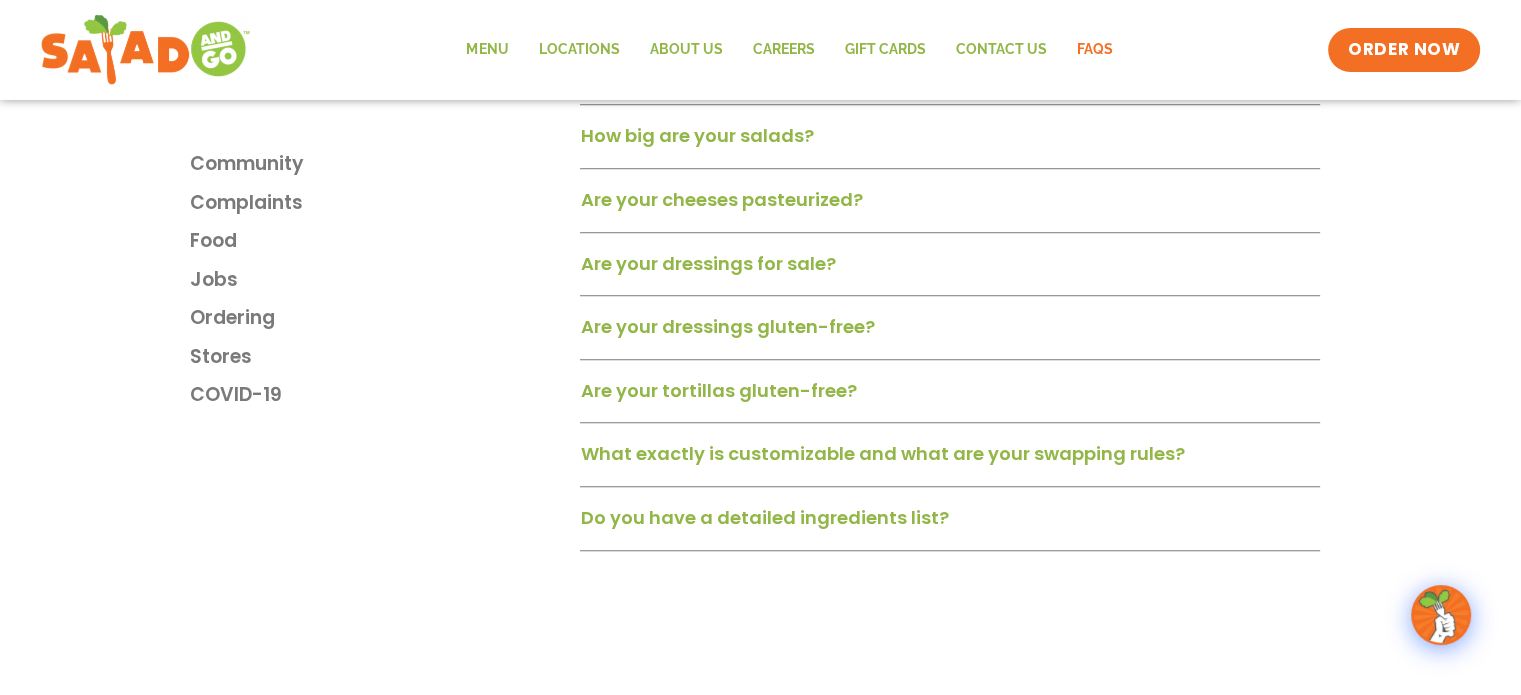 click on "Do you have a detailed ingredients list?" at bounding box center [764, 517] 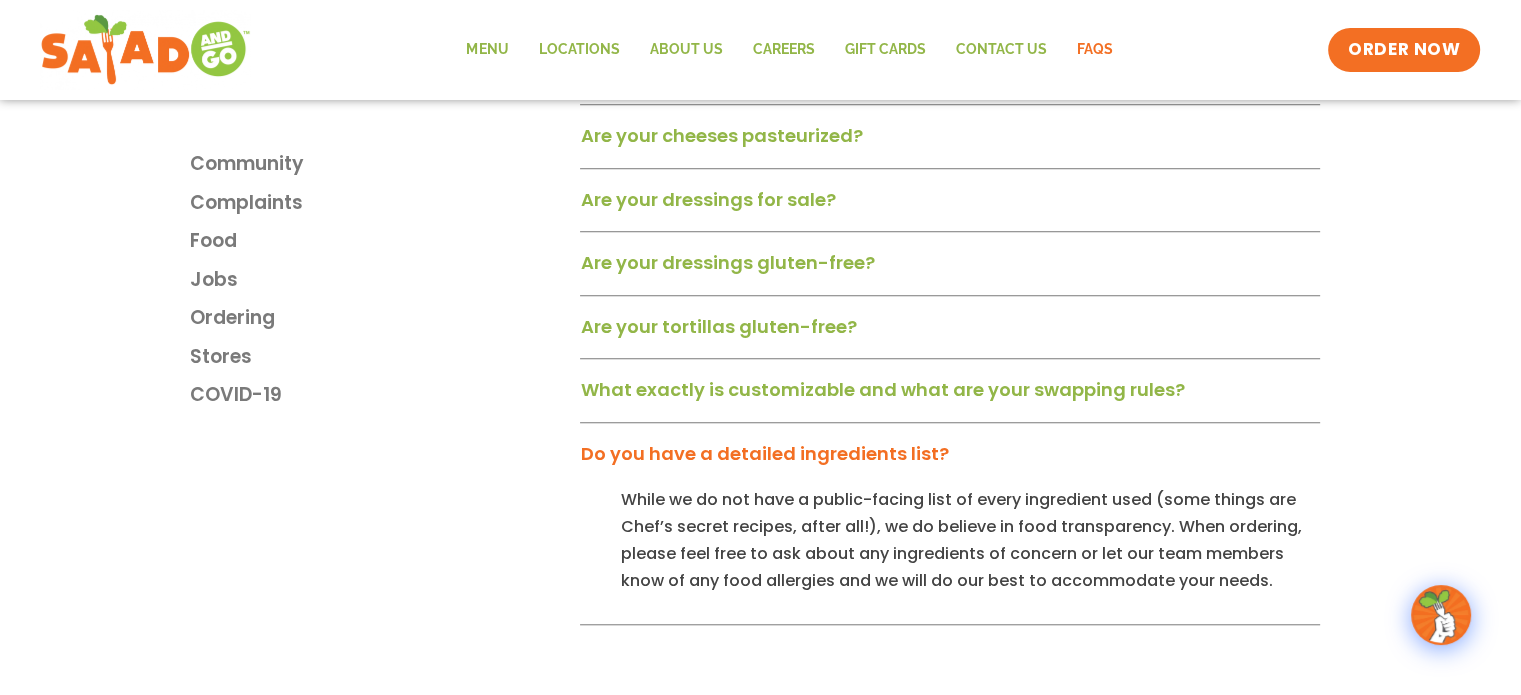 scroll, scrollTop: 1600, scrollLeft: 0, axis: vertical 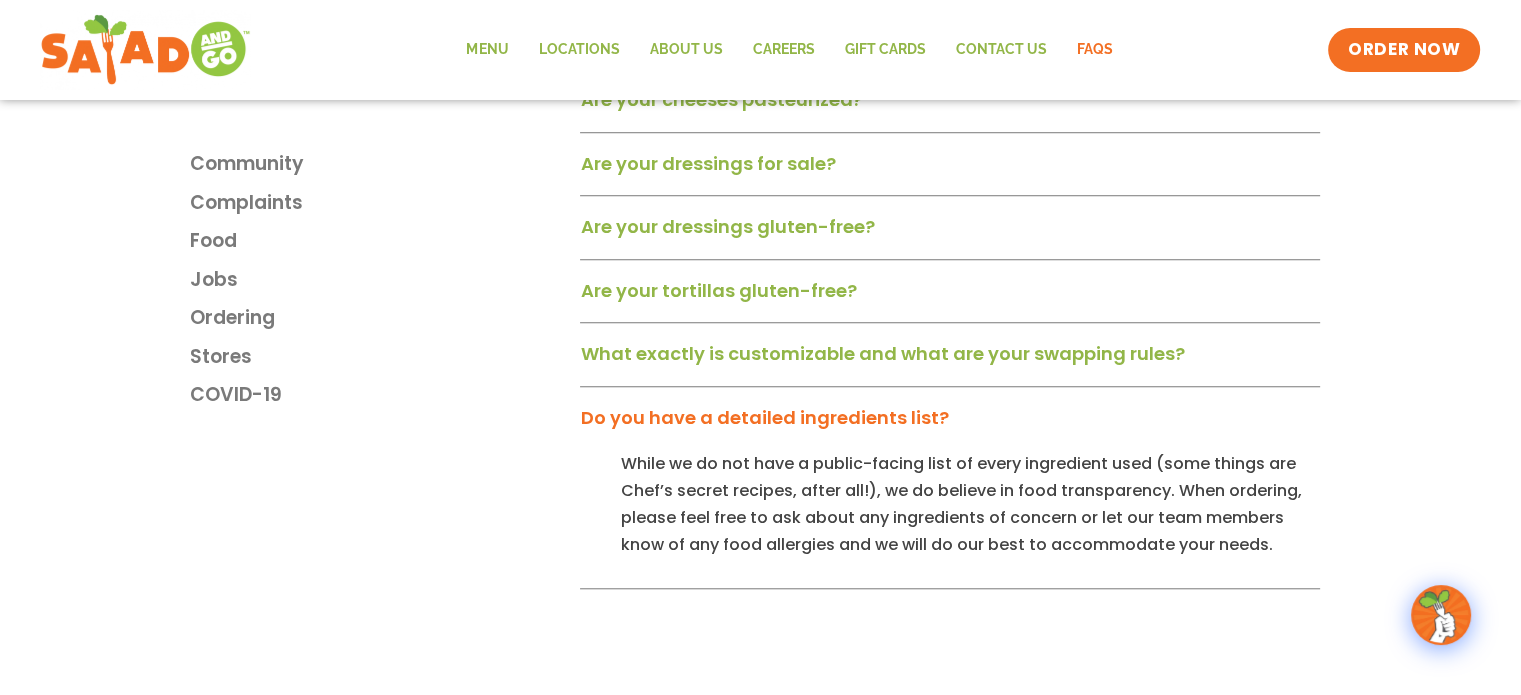 click on "Do you have a detailed ingredients list?" at bounding box center (764, 417) 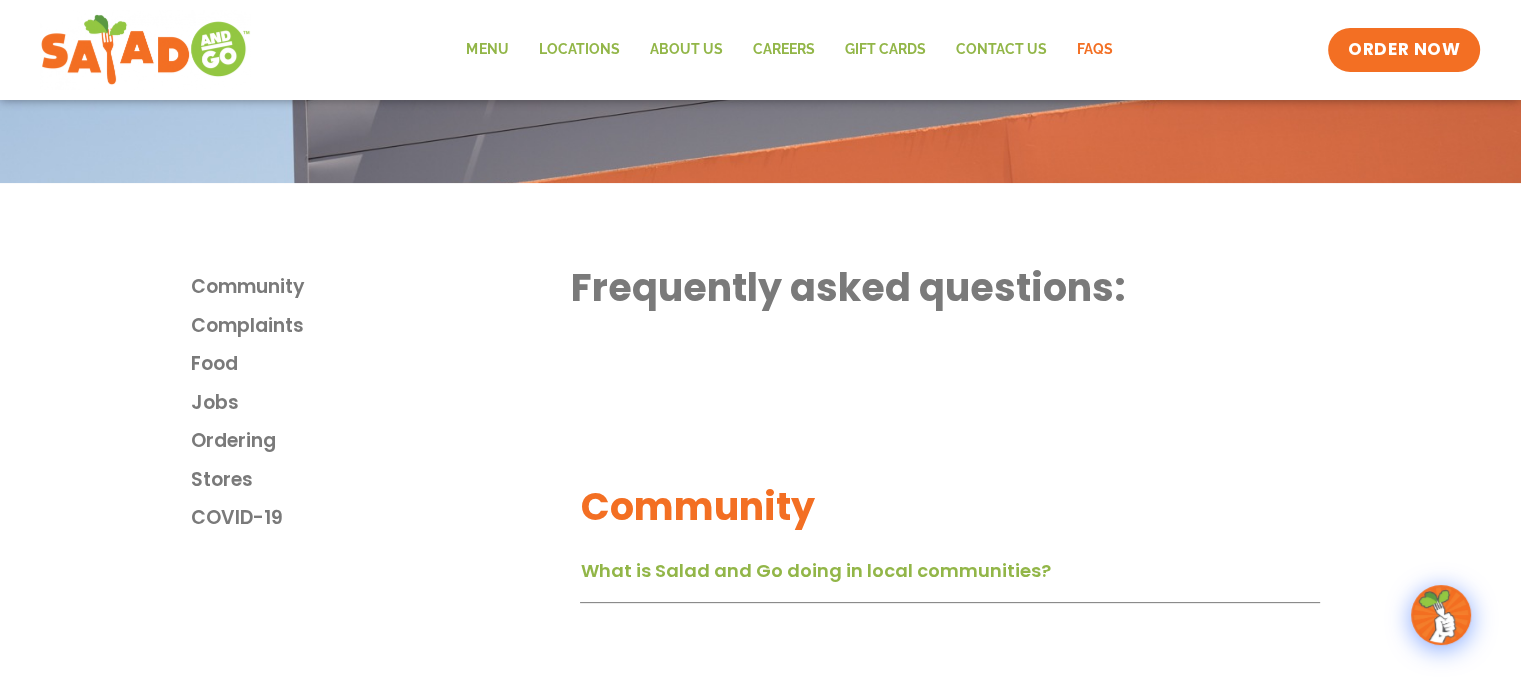 scroll, scrollTop: 0, scrollLeft: 0, axis: both 